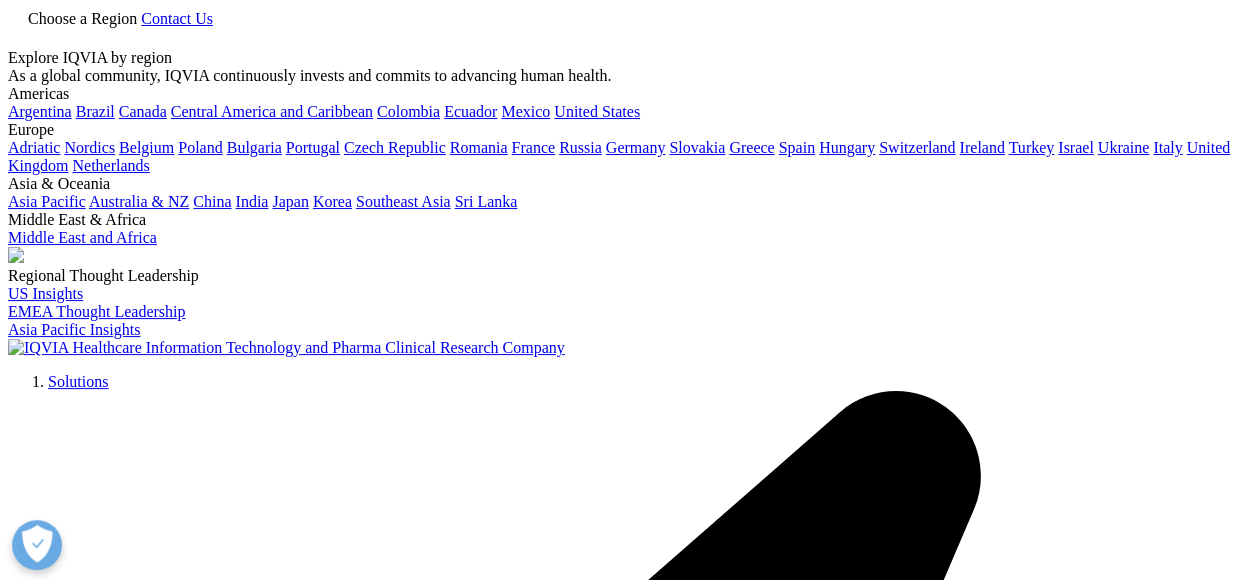 scroll, scrollTop: 115, scrollLeft: 0, axis: vertical 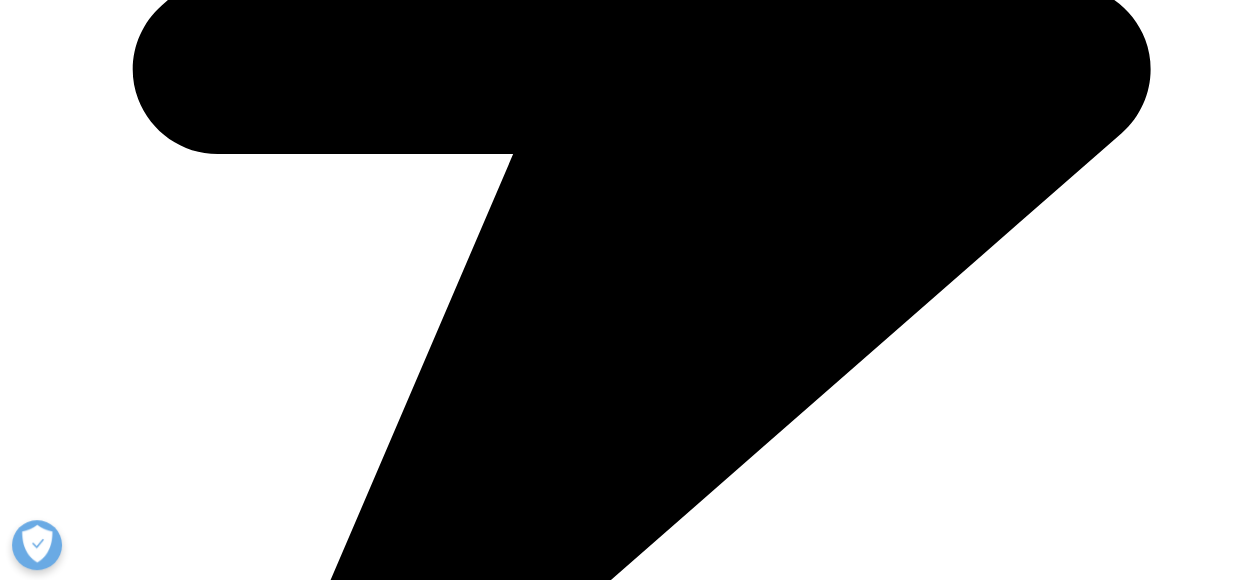 click at bounding box center (622, 25190) 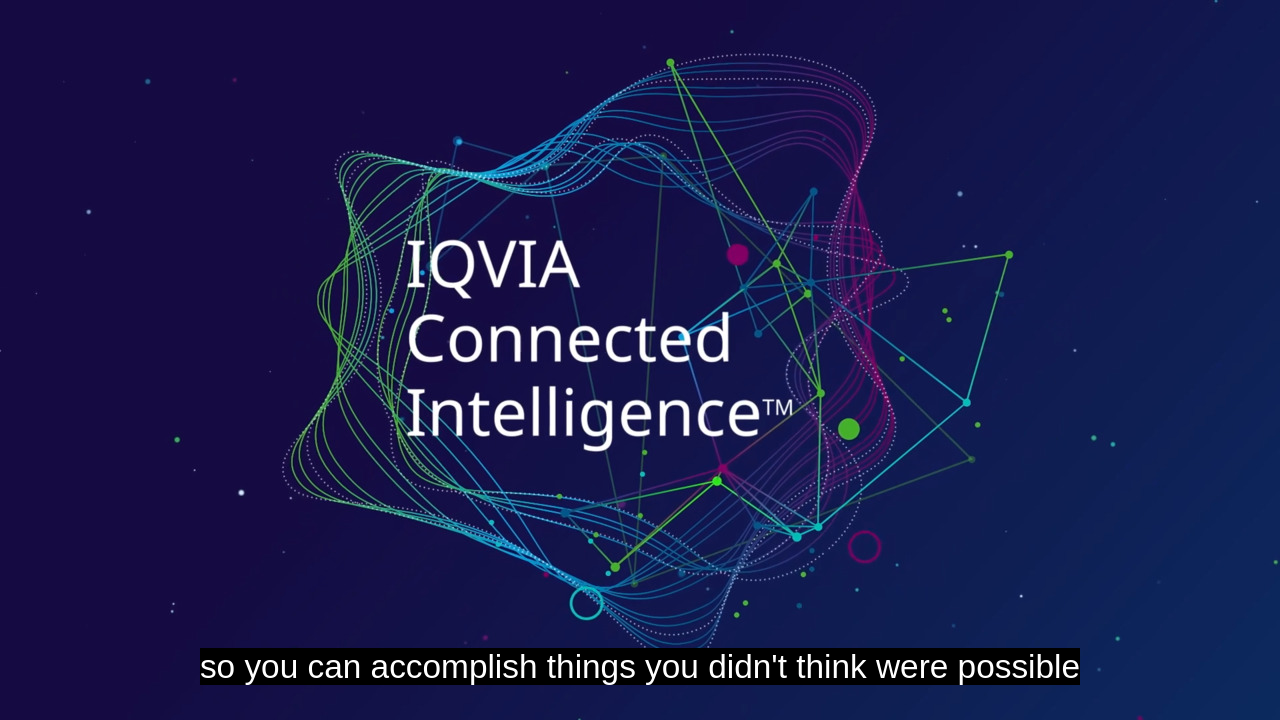 drag, startPoint x: 634, startPoint y: 555, endPoint x: 646, endPoint y: 636, distance: 81.88406 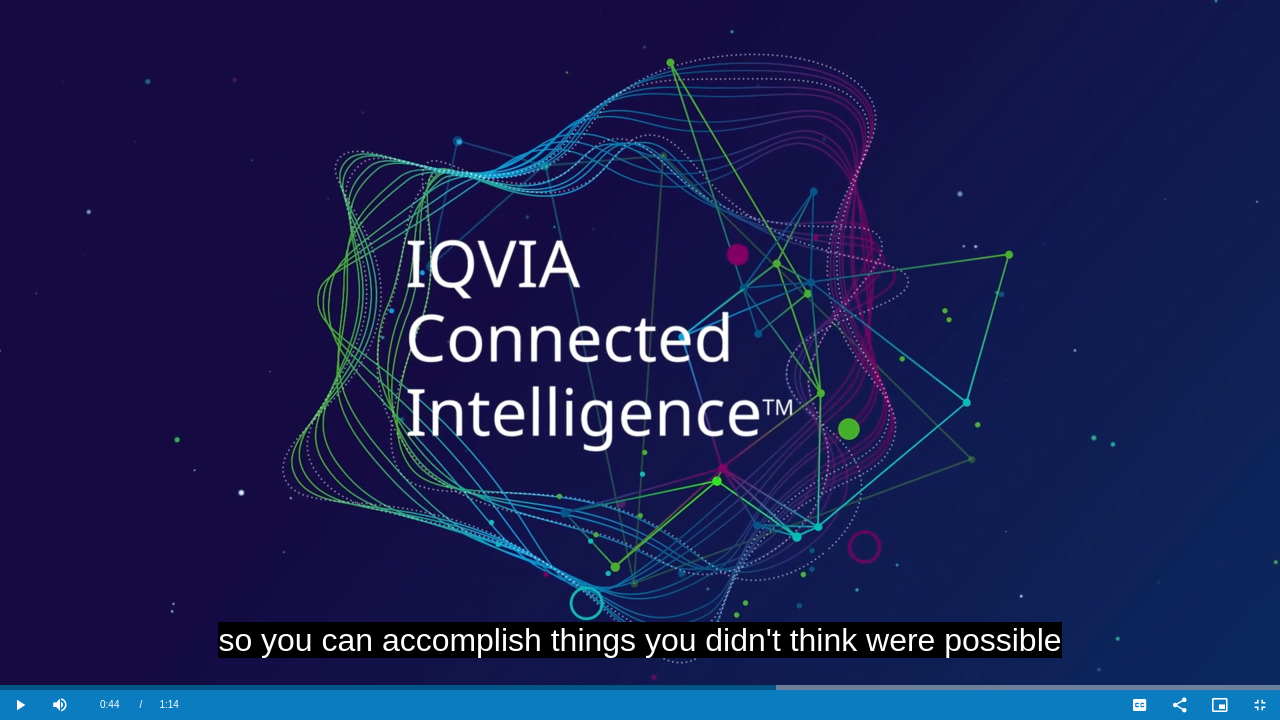 click at bounding box center [640, 360] 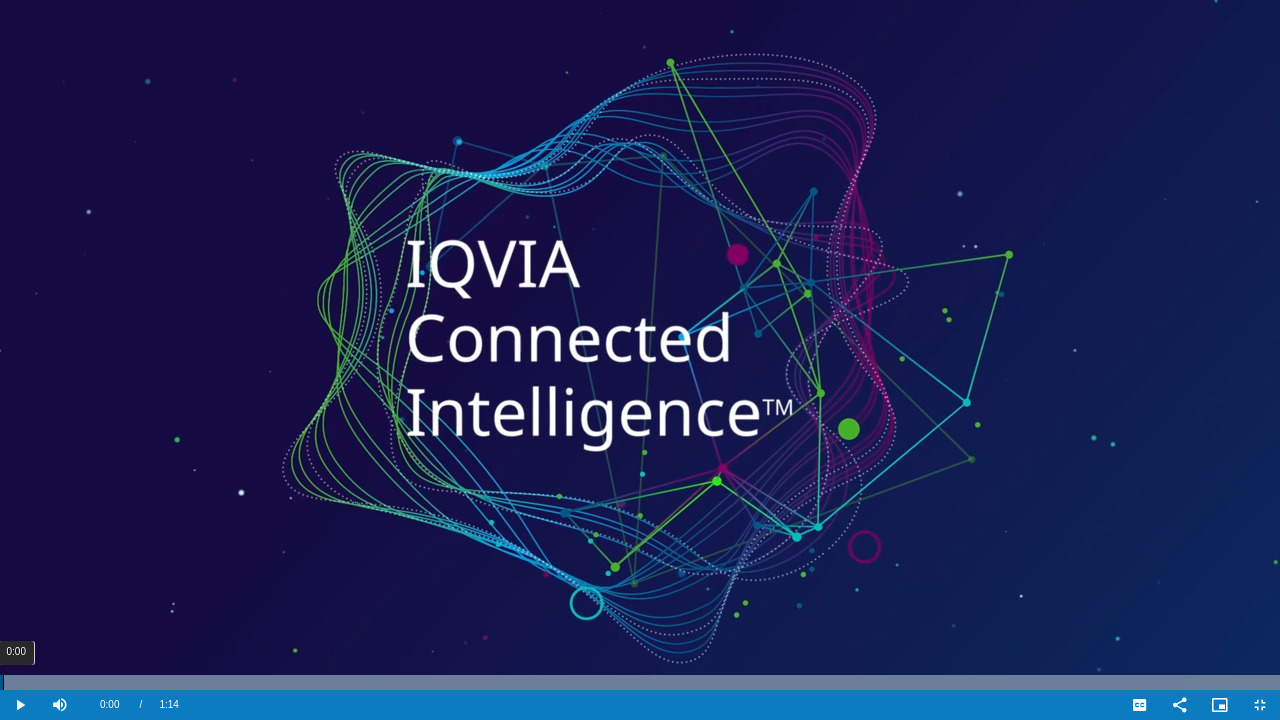 click on "0:00" at bounding box center [3, 682] 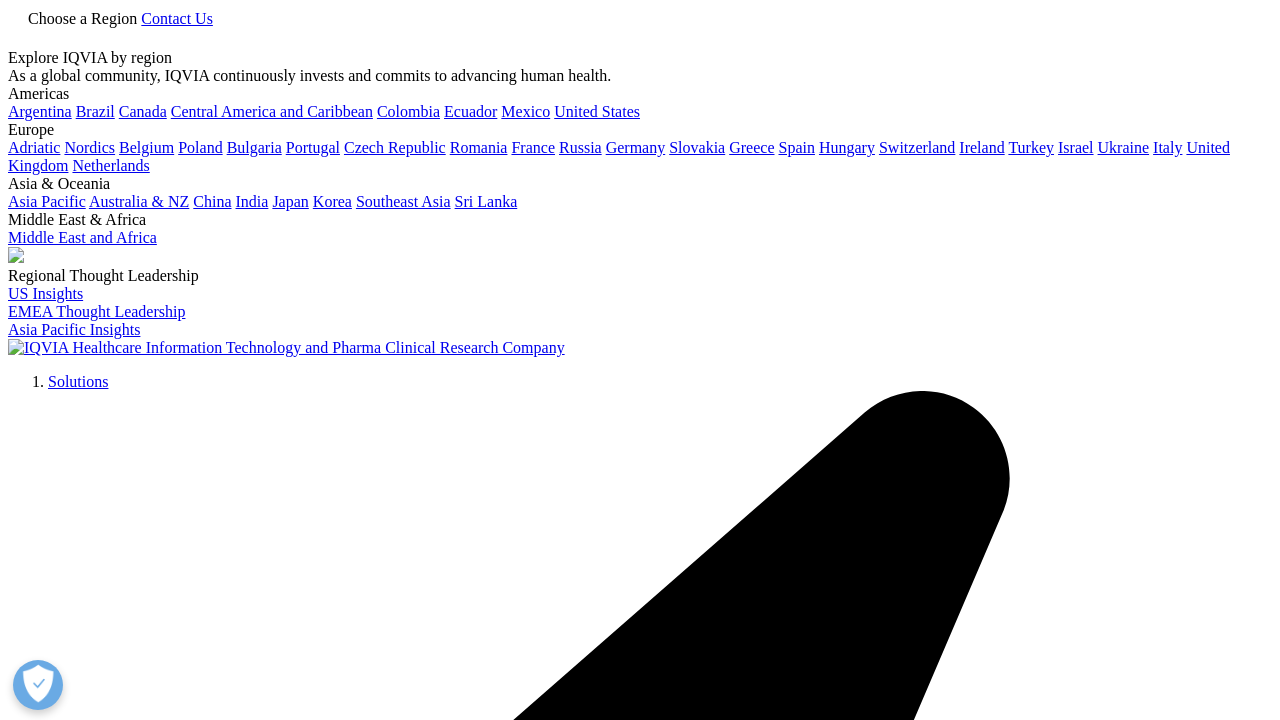 scroll, scrollTop: 1000, scrollLeft: 0, axis: vertical 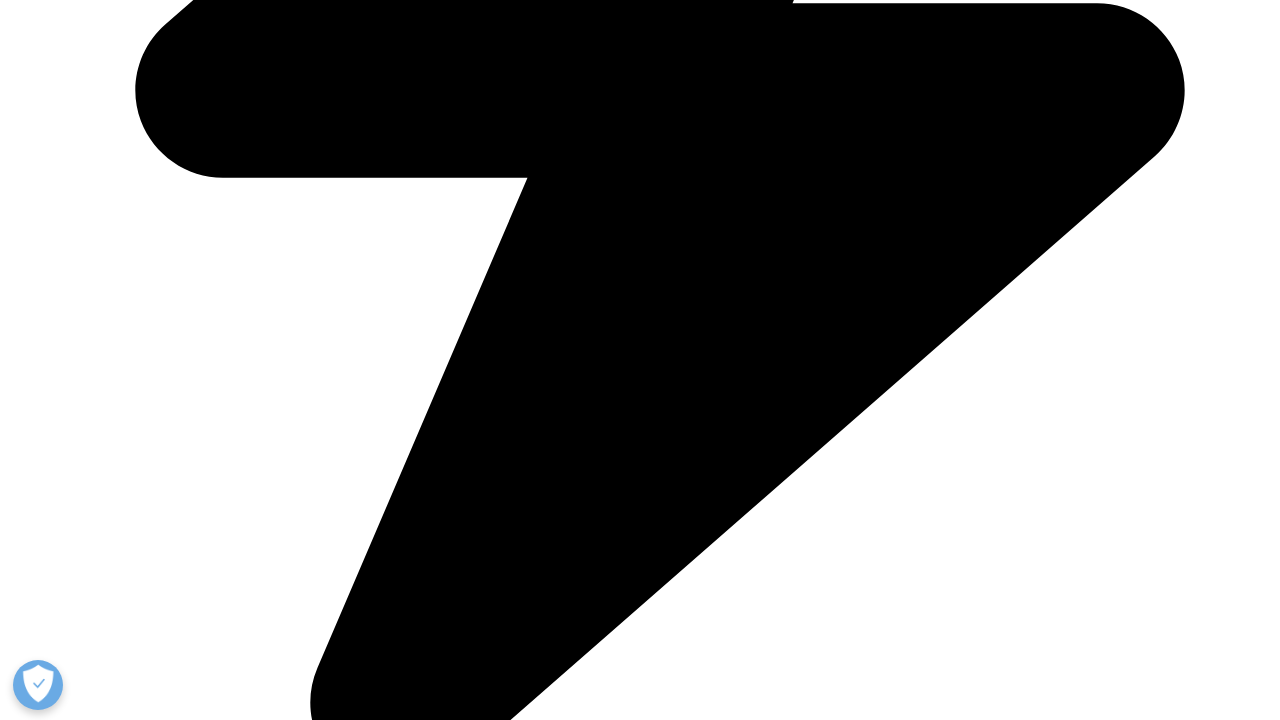 click on "0:34" at bounding box center [600, 25068] 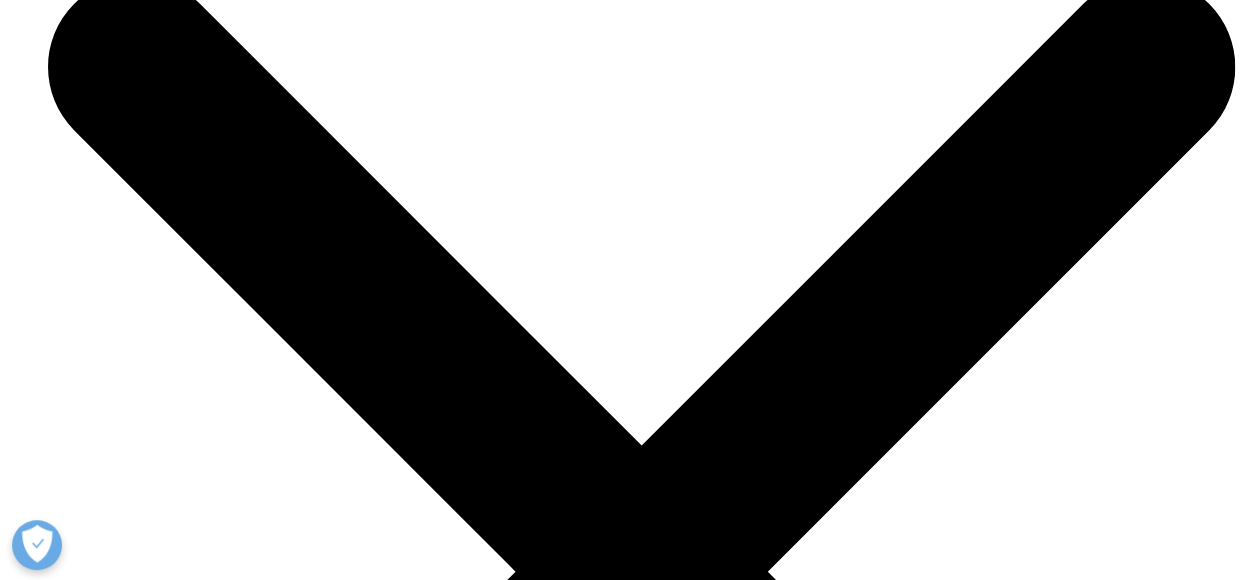 scroll, scrollTop: 1815, scrollLeft: 0, axis: vertical 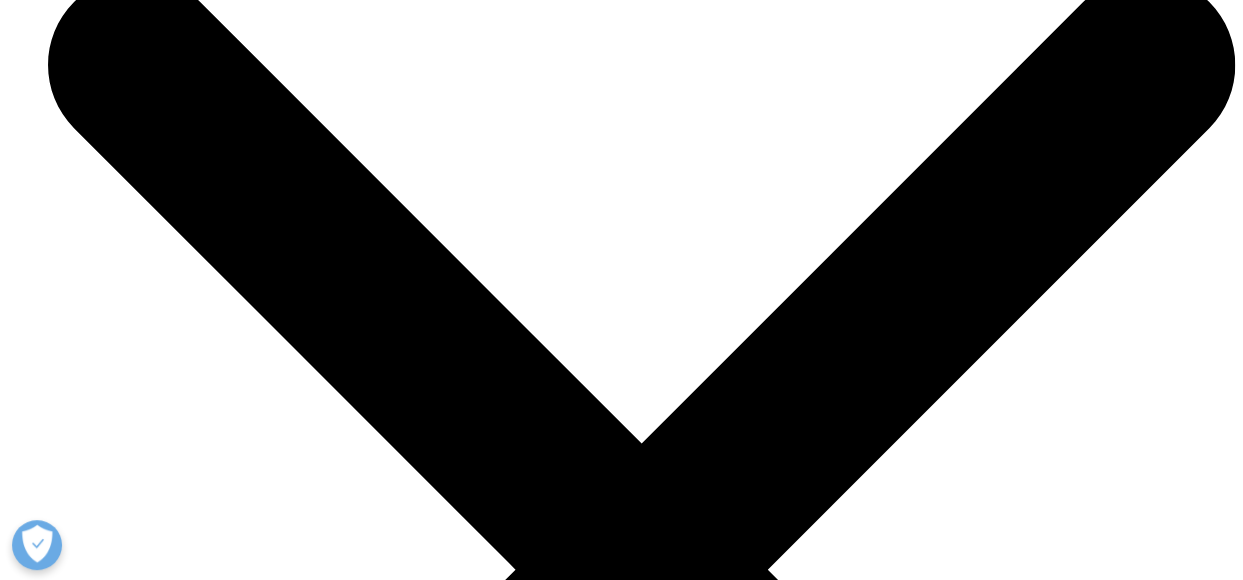 click at bounding box center [498, 26913] 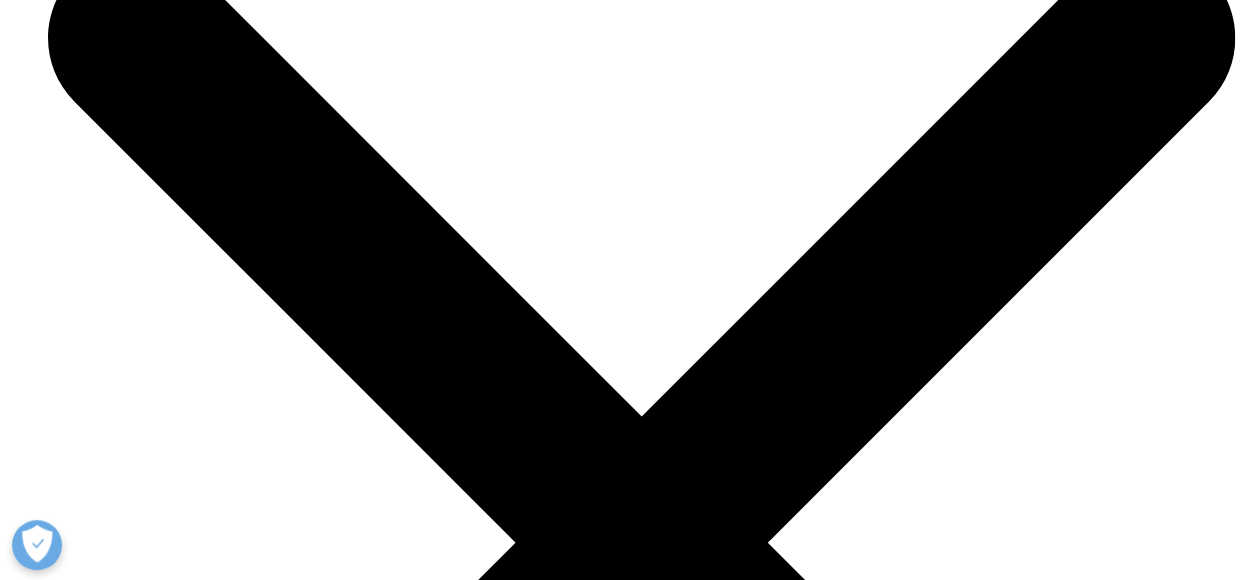 click at bounding box center (967, 27147) 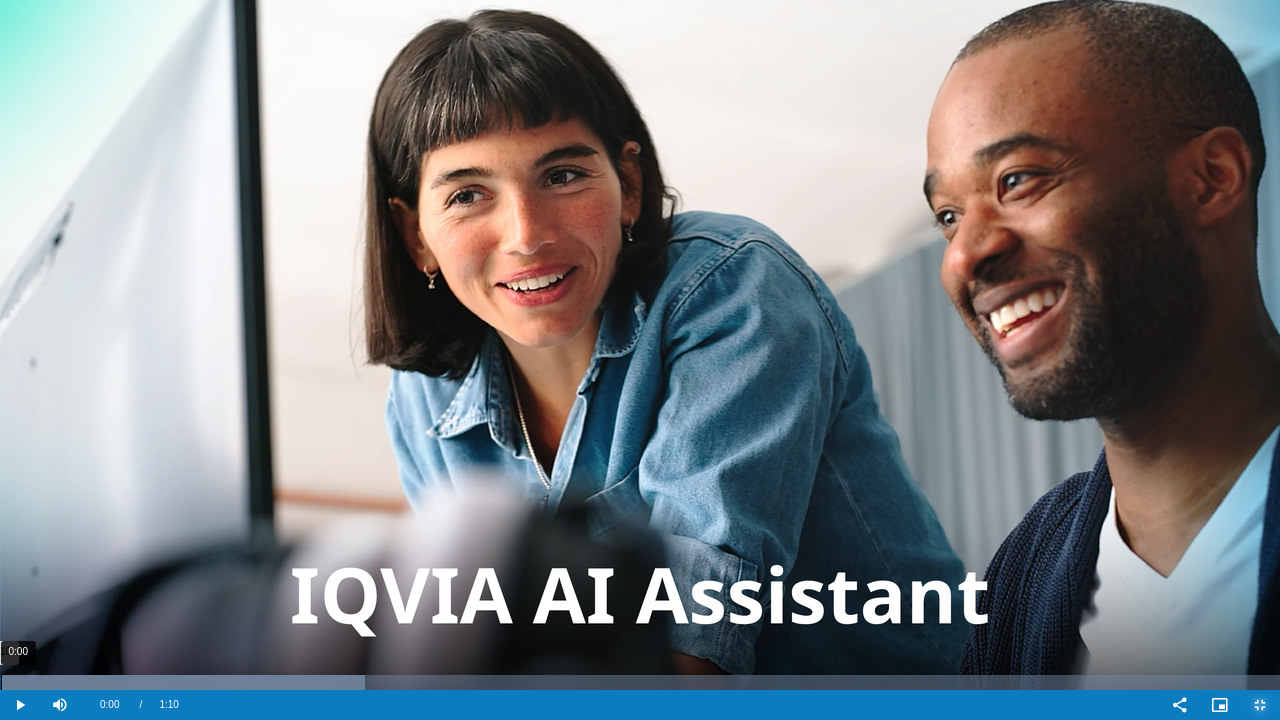 click on "0:00" at bounding box center (1, 682) 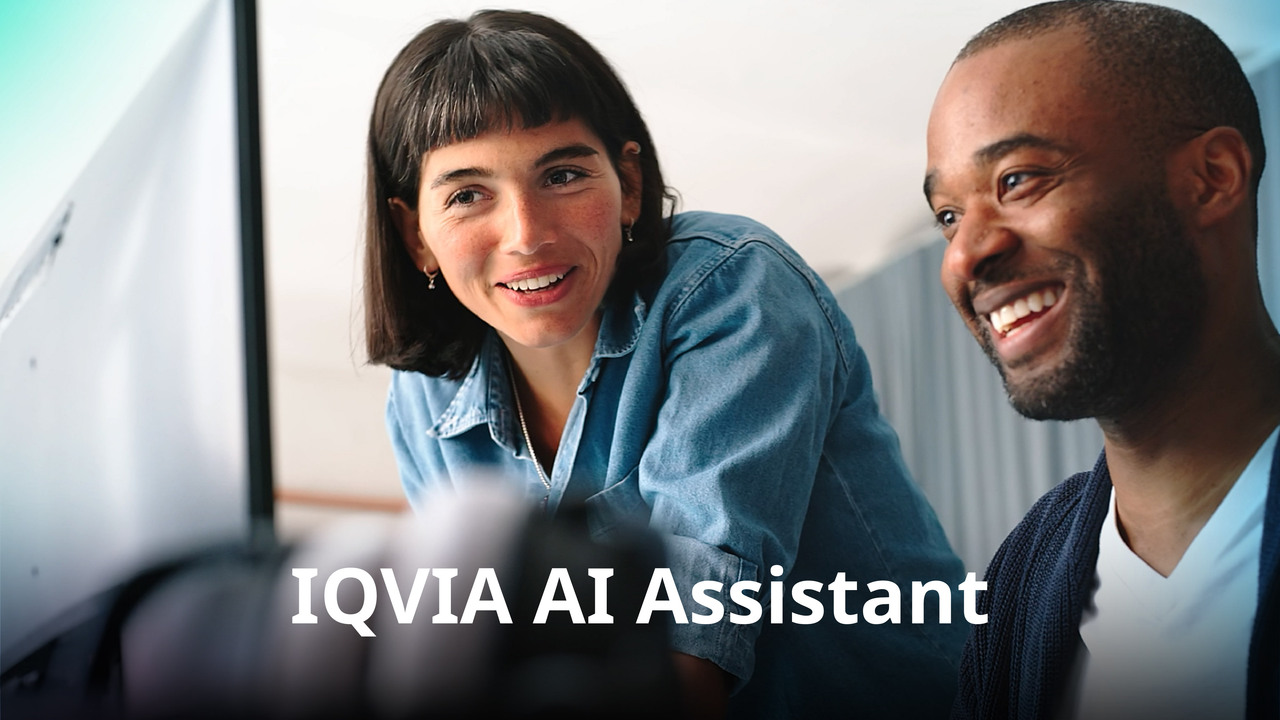 type 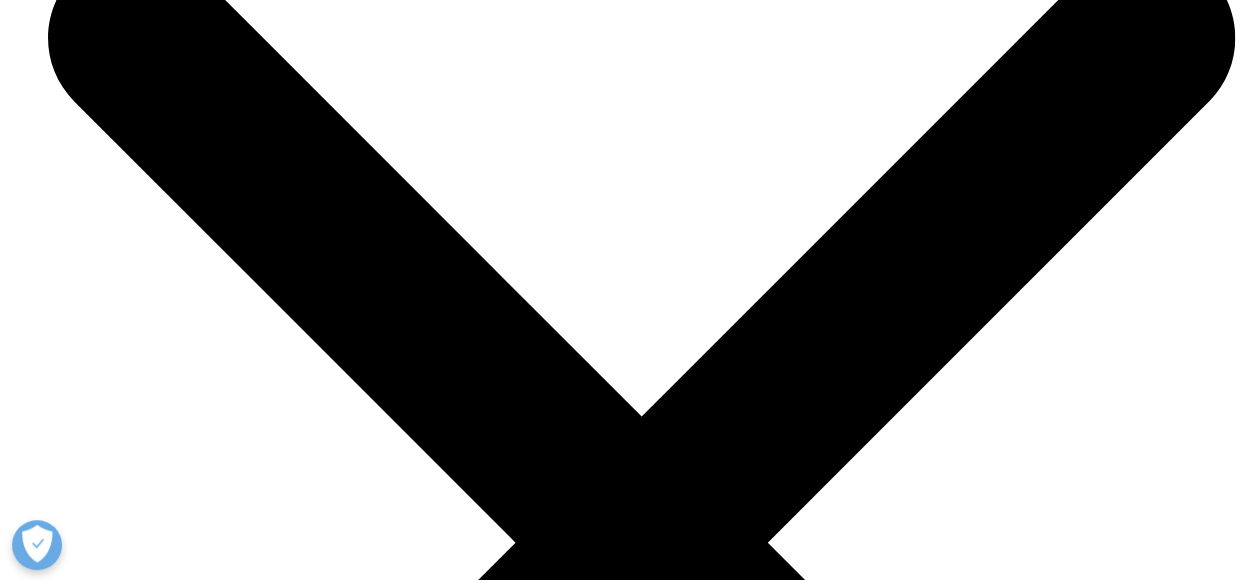 click at bounding box center [497, 26886] 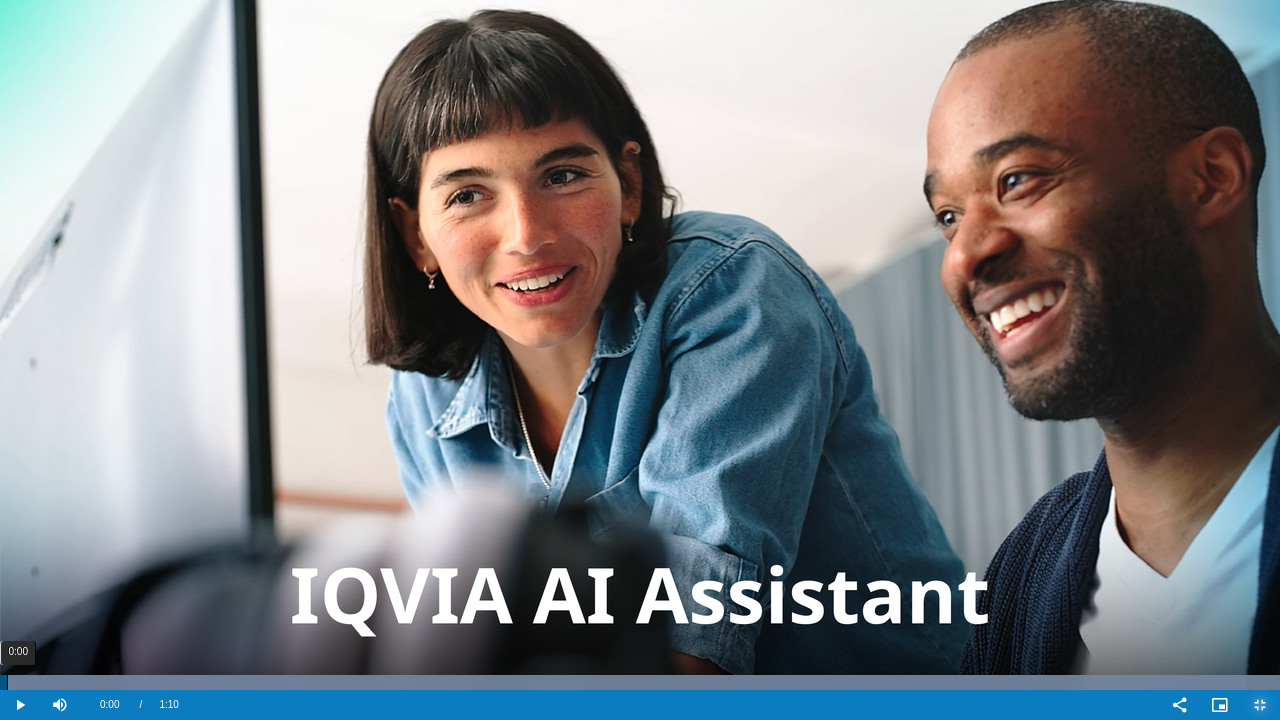 click on "0:00" at bounding box center (7, 682) 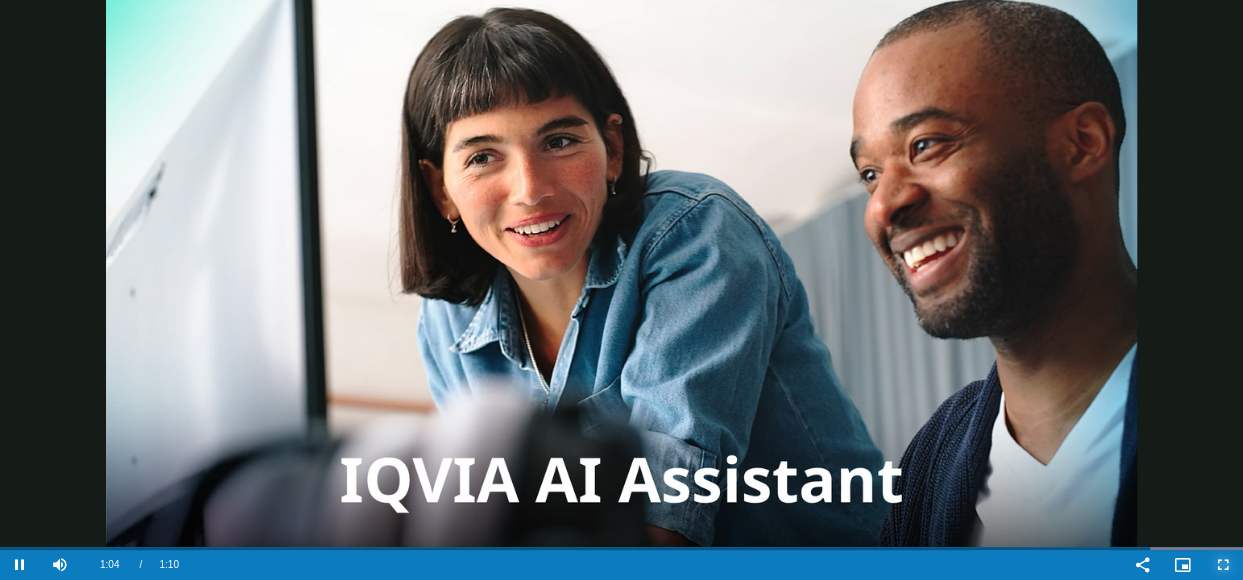 scroll, scrollTop: 2458, scrollLeft: 0, axis: vertical 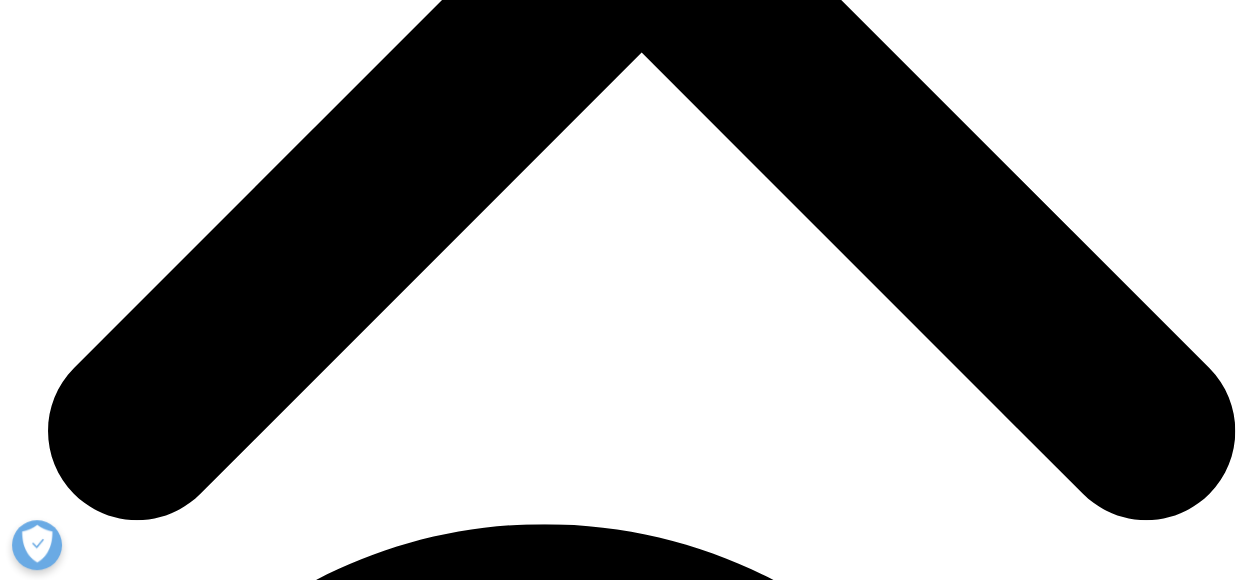 click at bounding box center (622, 26912) 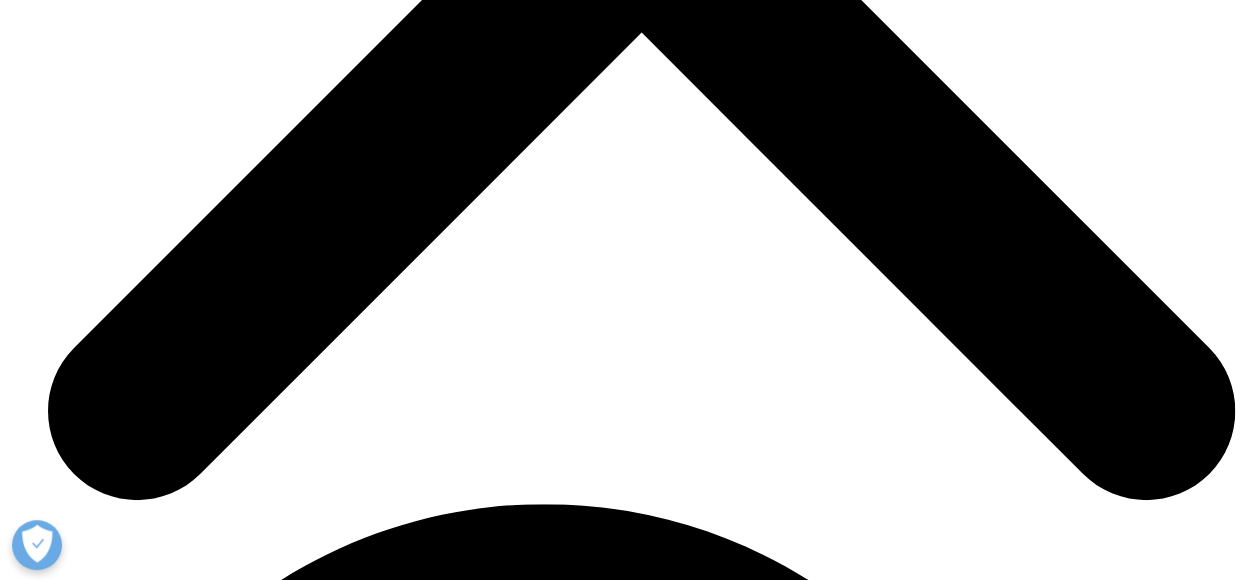 click at bounding box center (1215, 27222) 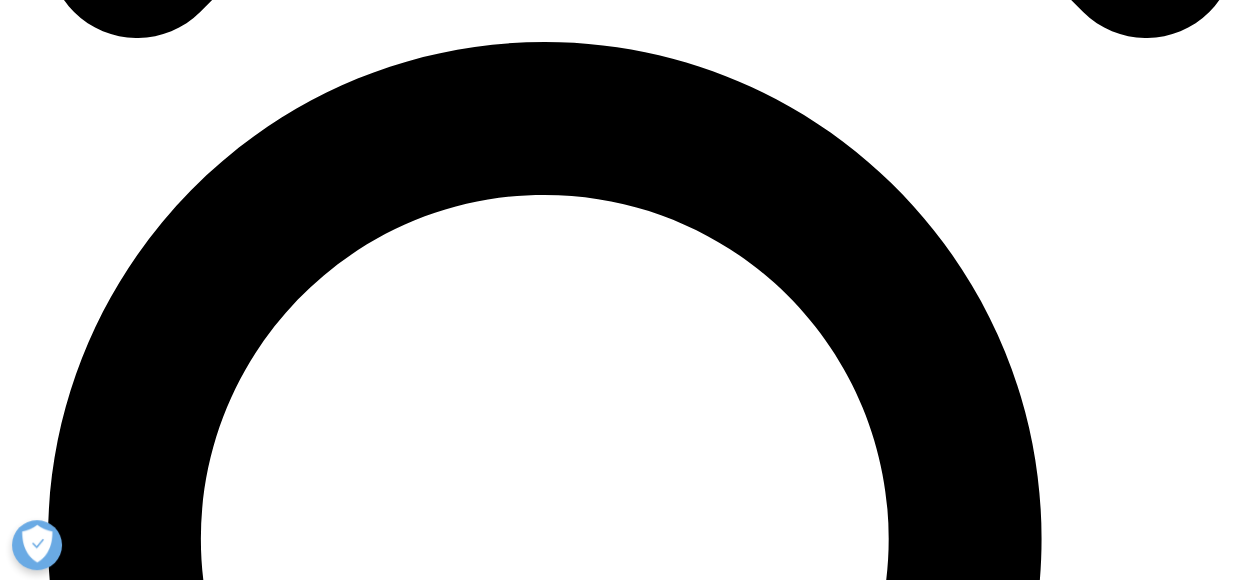 scroll, scrollTop: 2939, scrollLeft: 0, axis: vertical 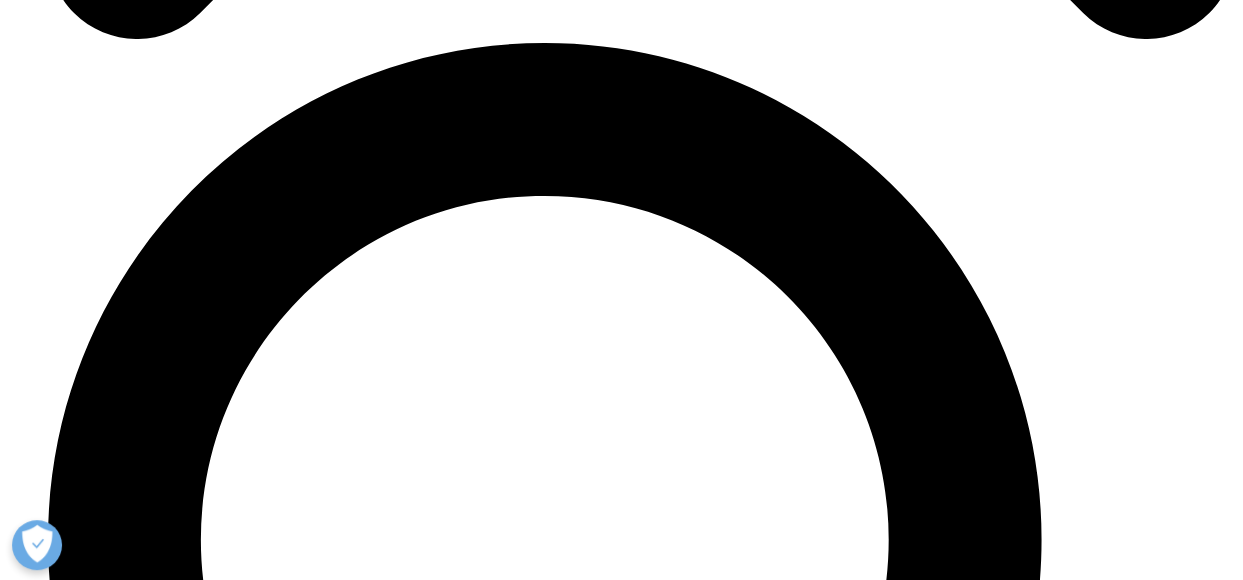 click on "Products" at bounding box center [76, 23516] 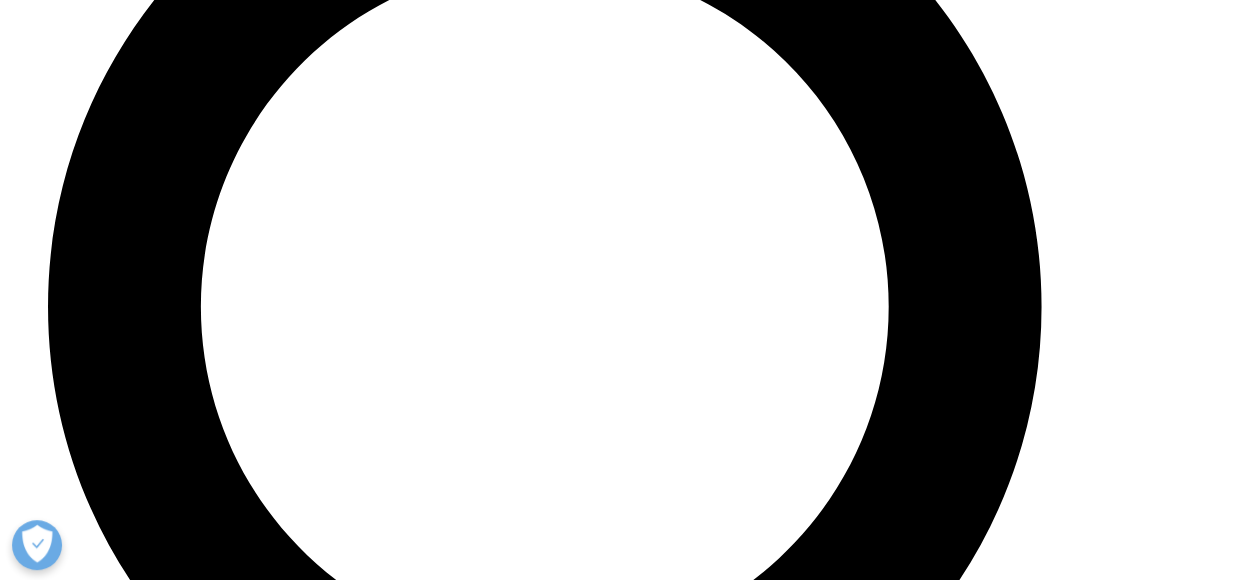 scroll, scrollTop: 3170, scrollLeft: 0, axis: vertical 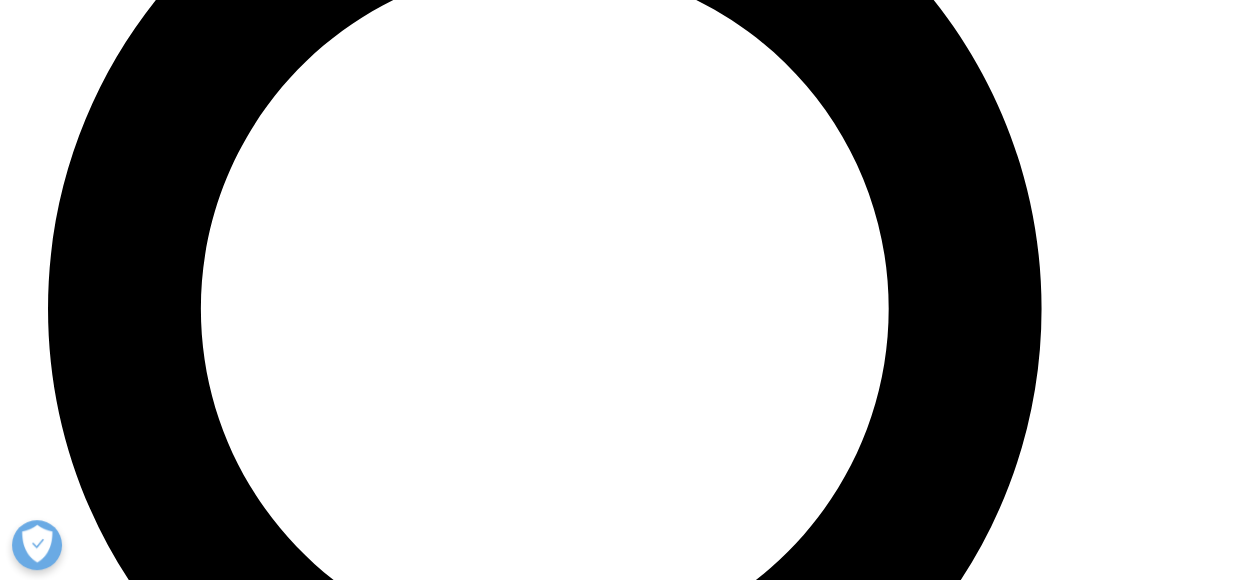 click at bounding box center (8, 31022) 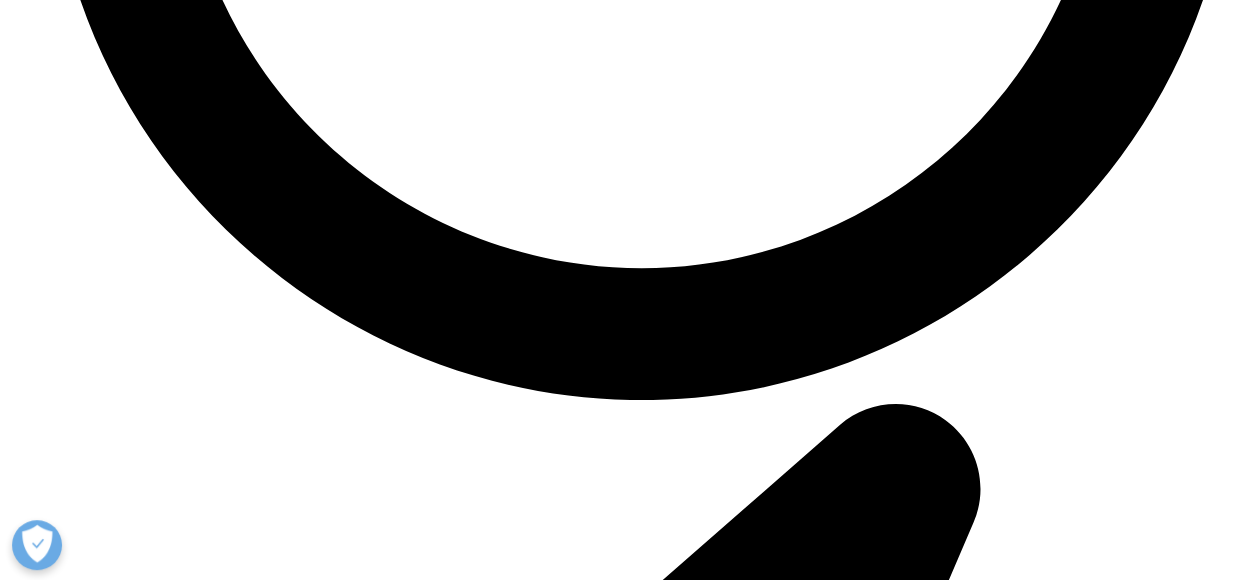 scroll, scrollTop: 5031, scrollLeft: 0, axis: vertical 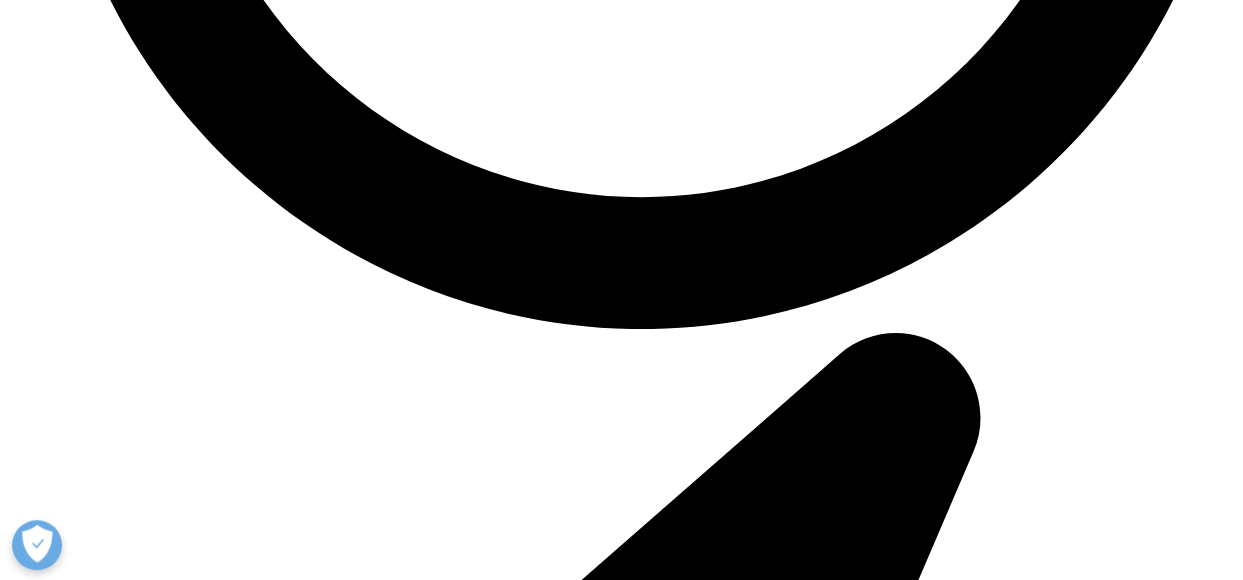 click at bounding box center (622, 30118) 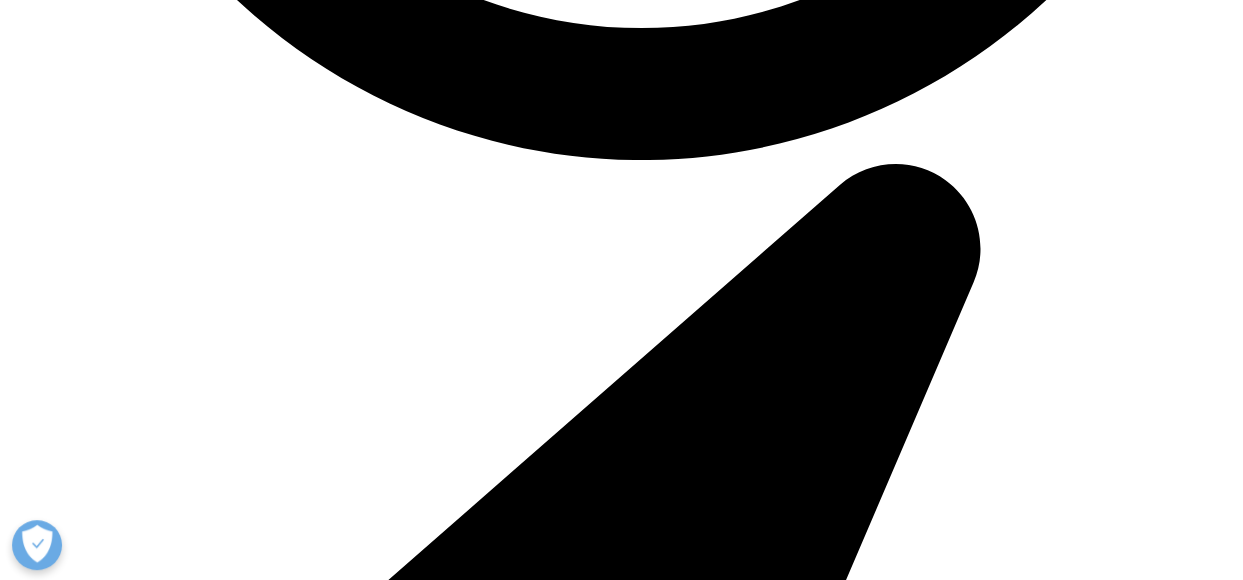 scroll, scrollTop: 5201, scrollLeft: 0, axis: vertical 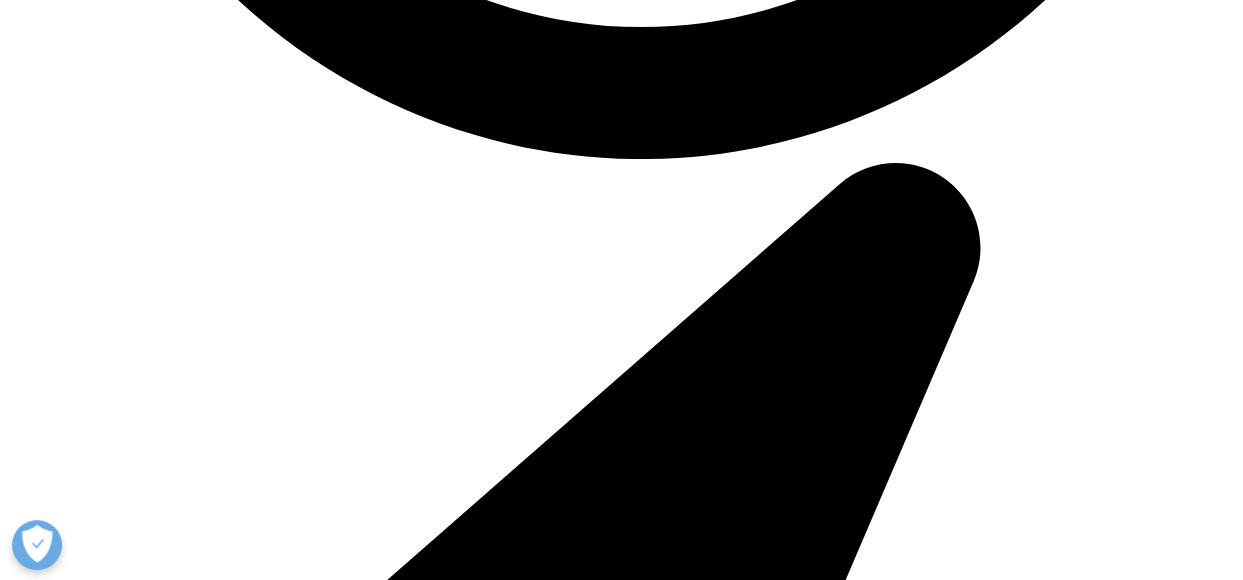 click at bounding box center [1215, 30278] 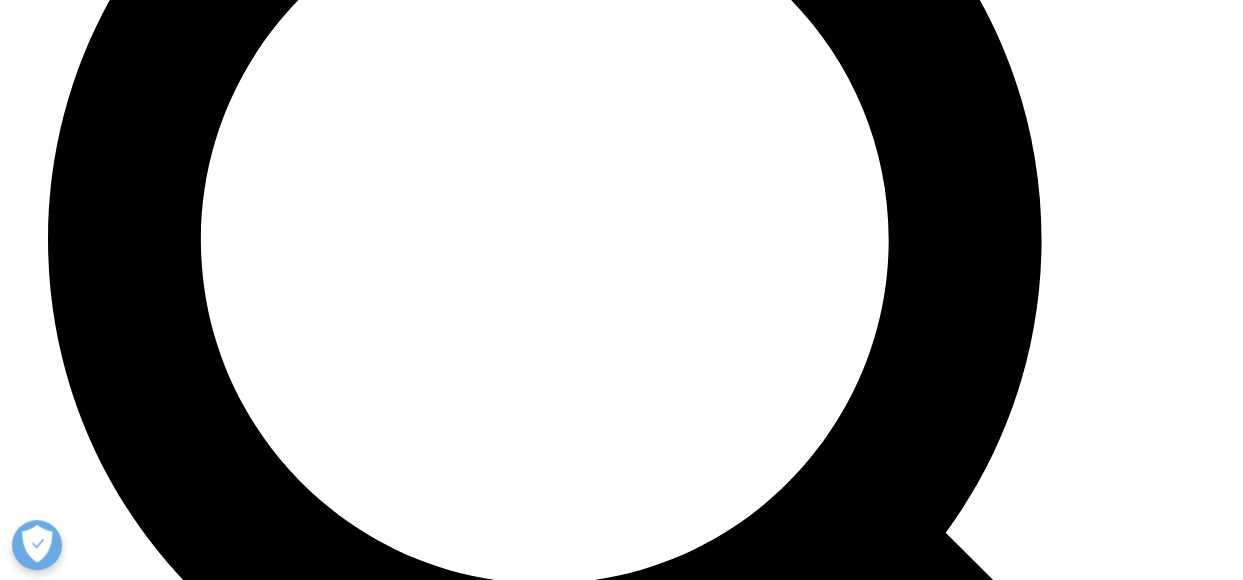 scroll, scrollTop: 3201, scrollLeft: 0, axis: vertical 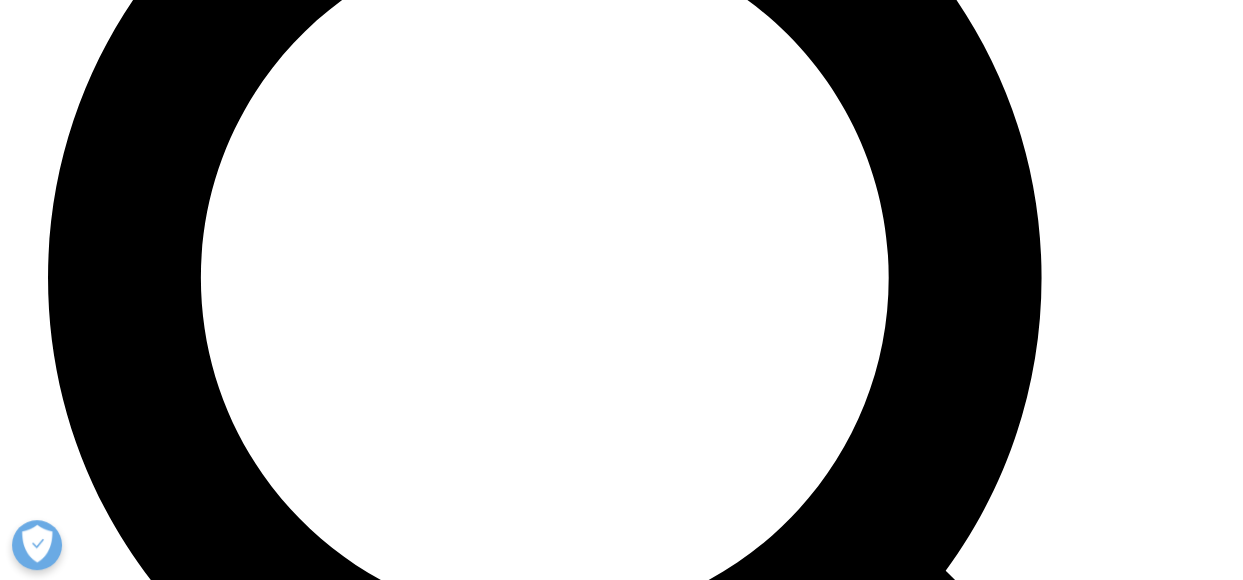 click at bounding box center (8, 37198) 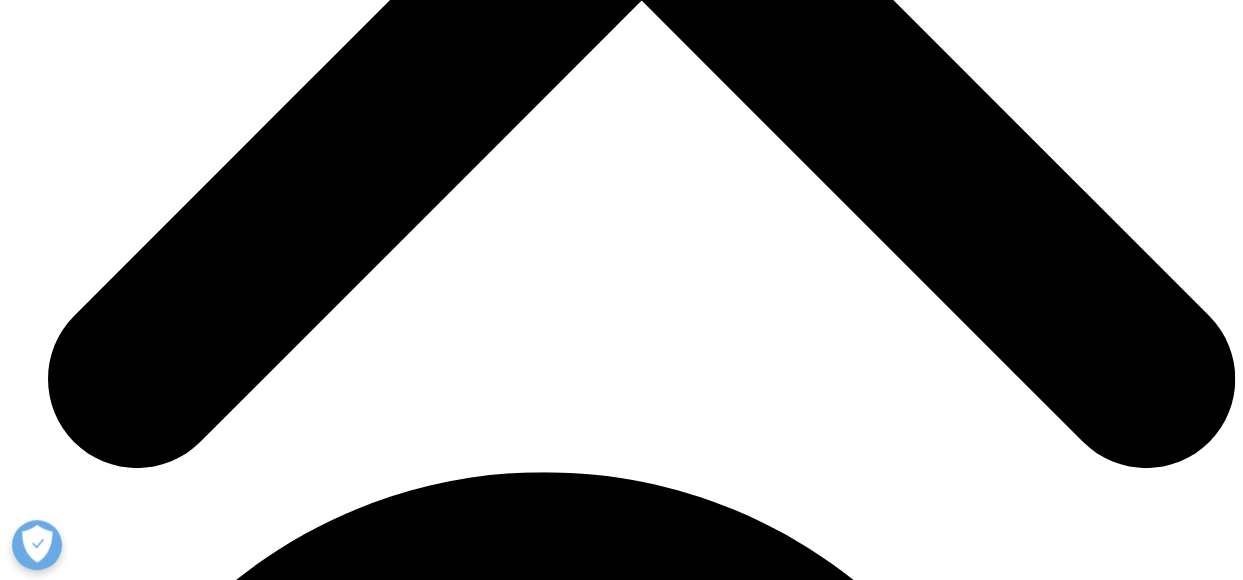 scroll, scrollTop: 0, scrollLeft: 0, axis: both 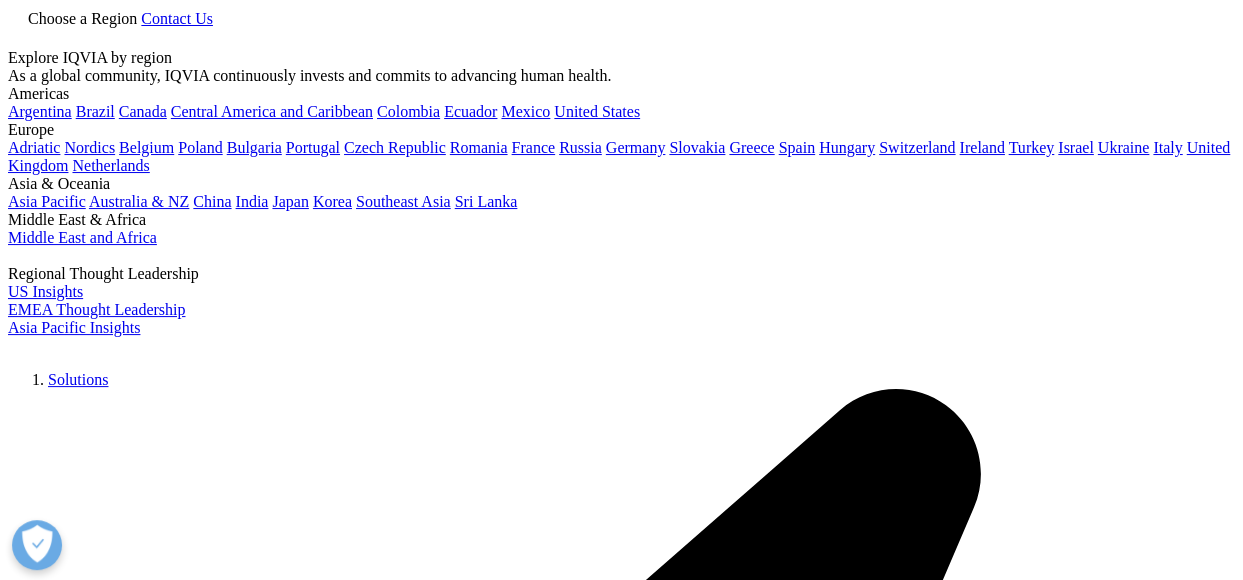 type on "IQVIA HIS" 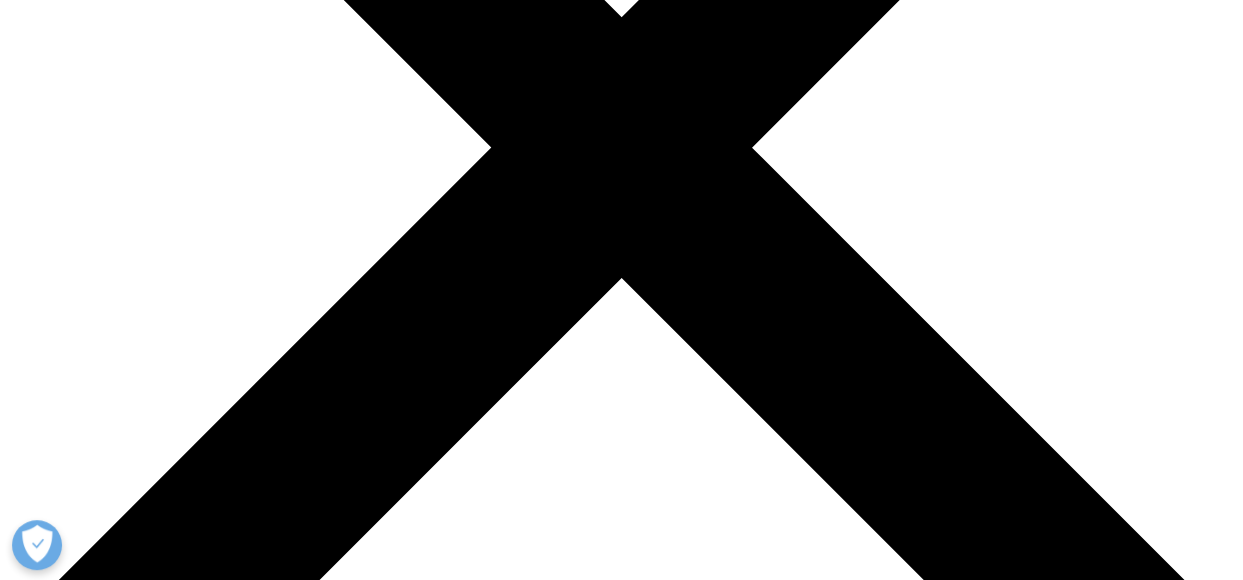 scroll, scrollTop: 496, scrollLeft: 0, axis: vertical 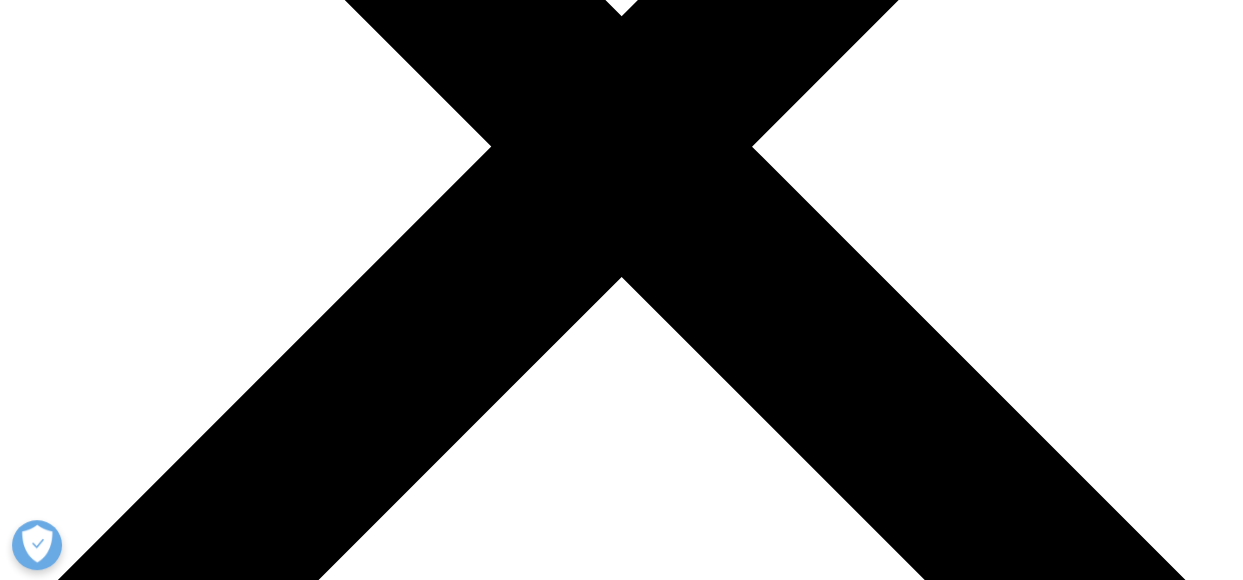 click on "IQVIA  Hospital Information System" at bounding box center (123, 73474) 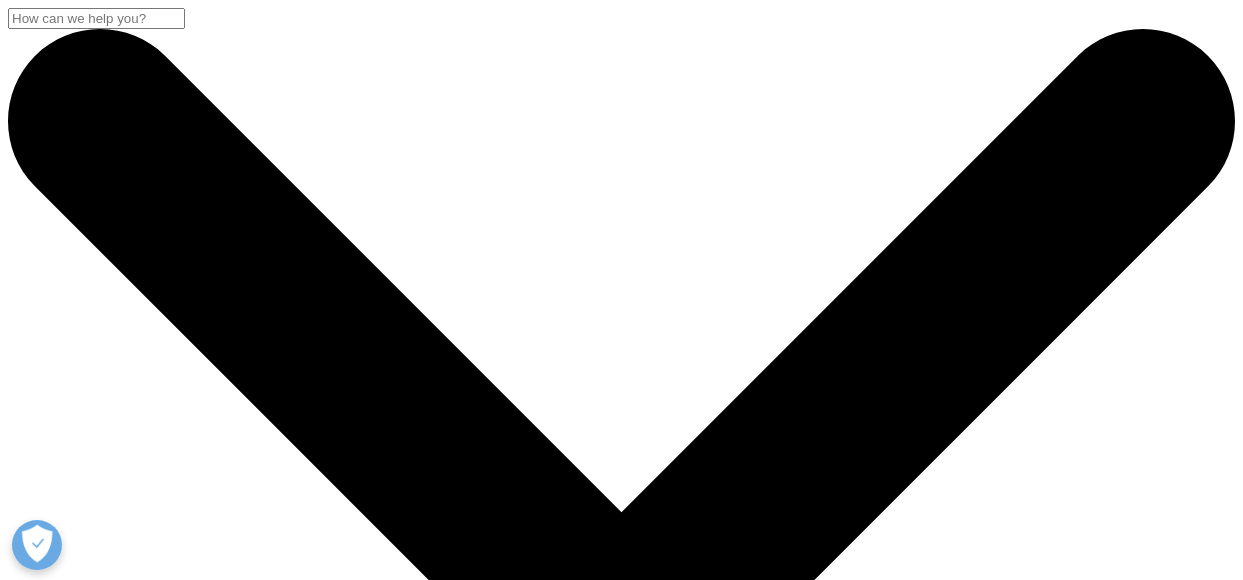 scroll, scrollTop: 138, scrollLeft: 0, axis: vertical 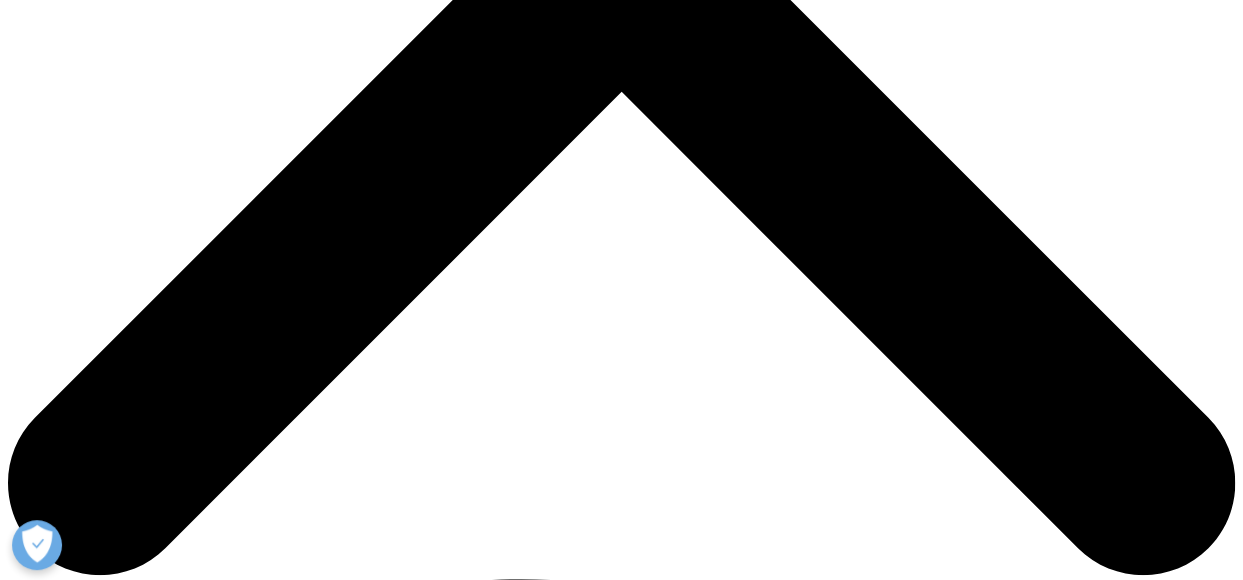 click at bounding box center (621, 20997) 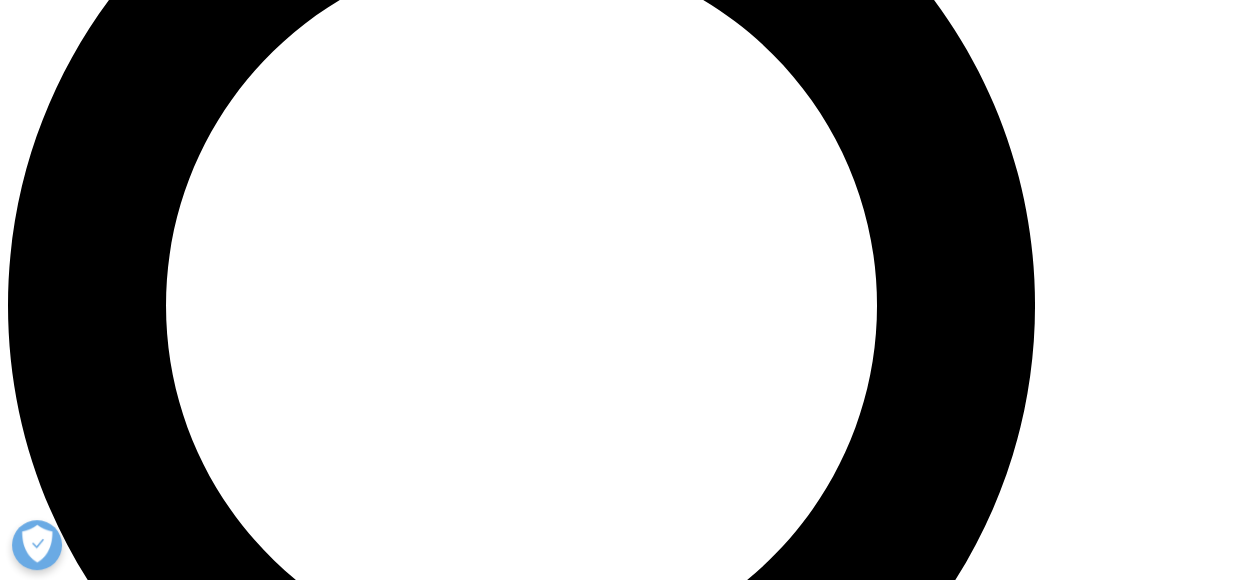 scroll, scrollTop: 1466, scrollLeft: 0, axis: vertical 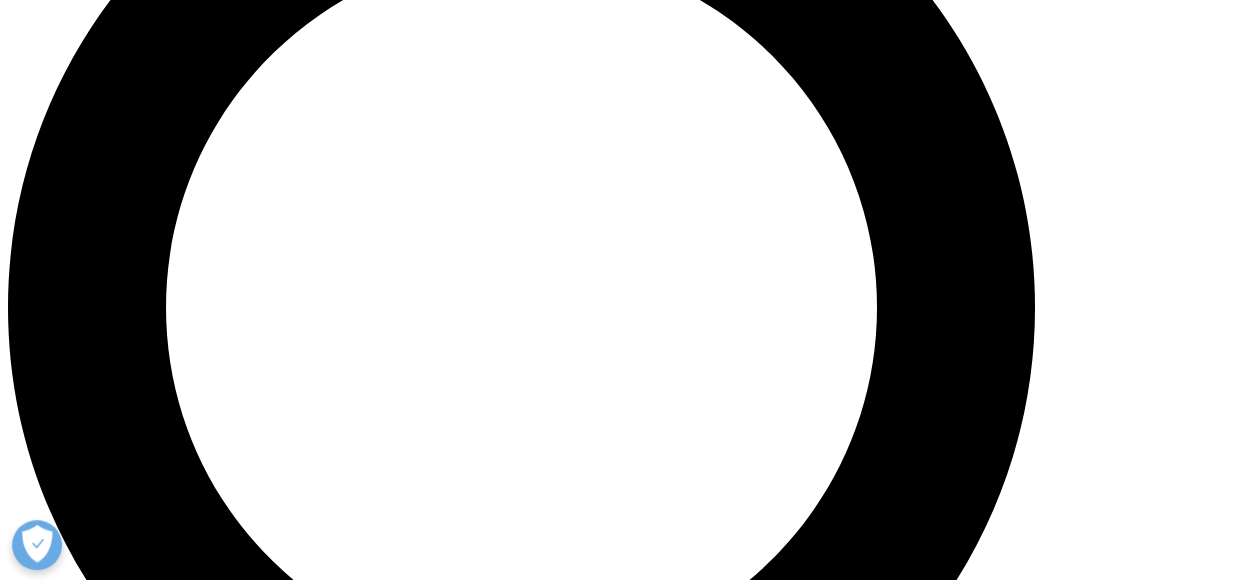 click at bounding box center [498, 25733] 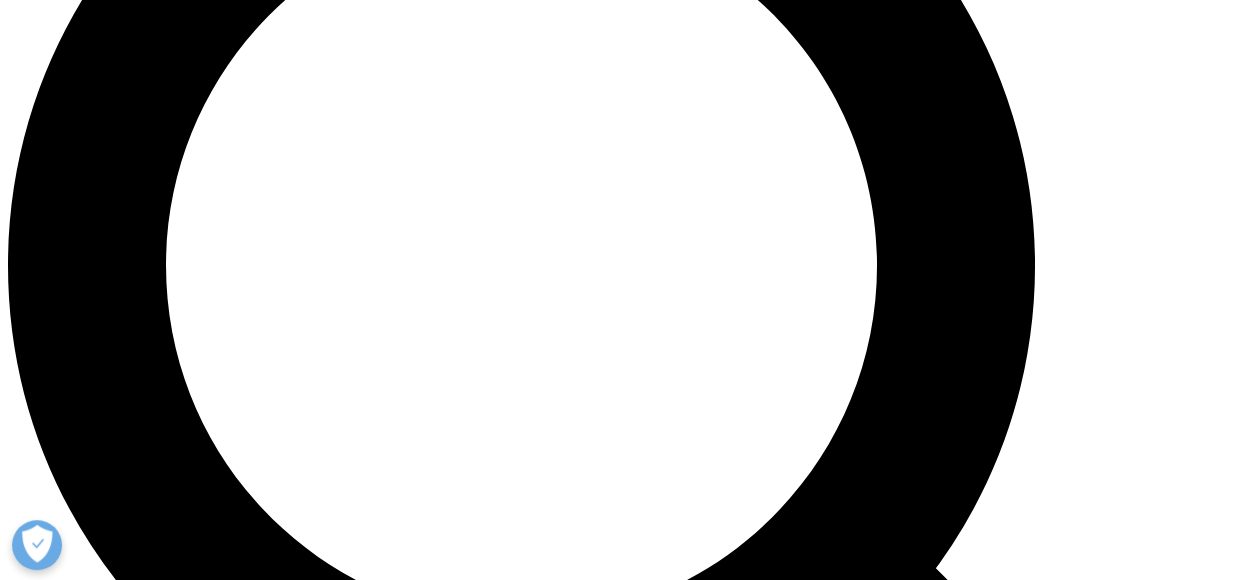 click at bounding box center (967, 26538) 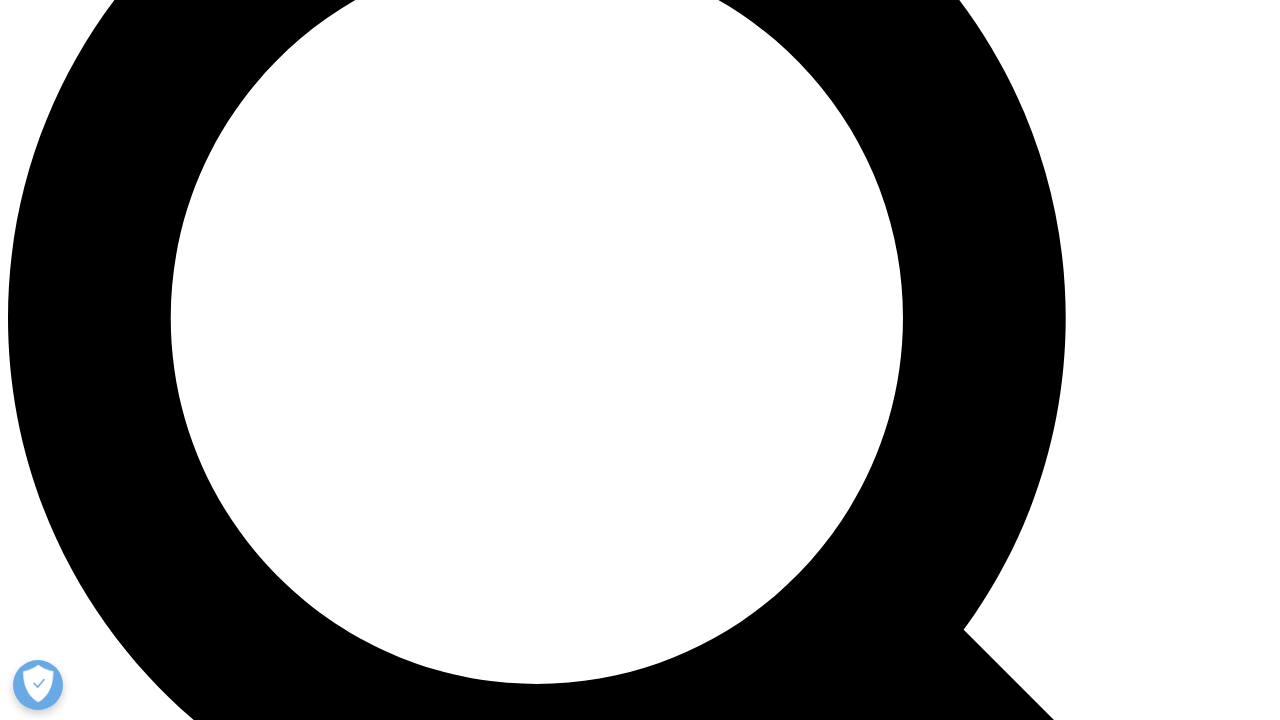 type 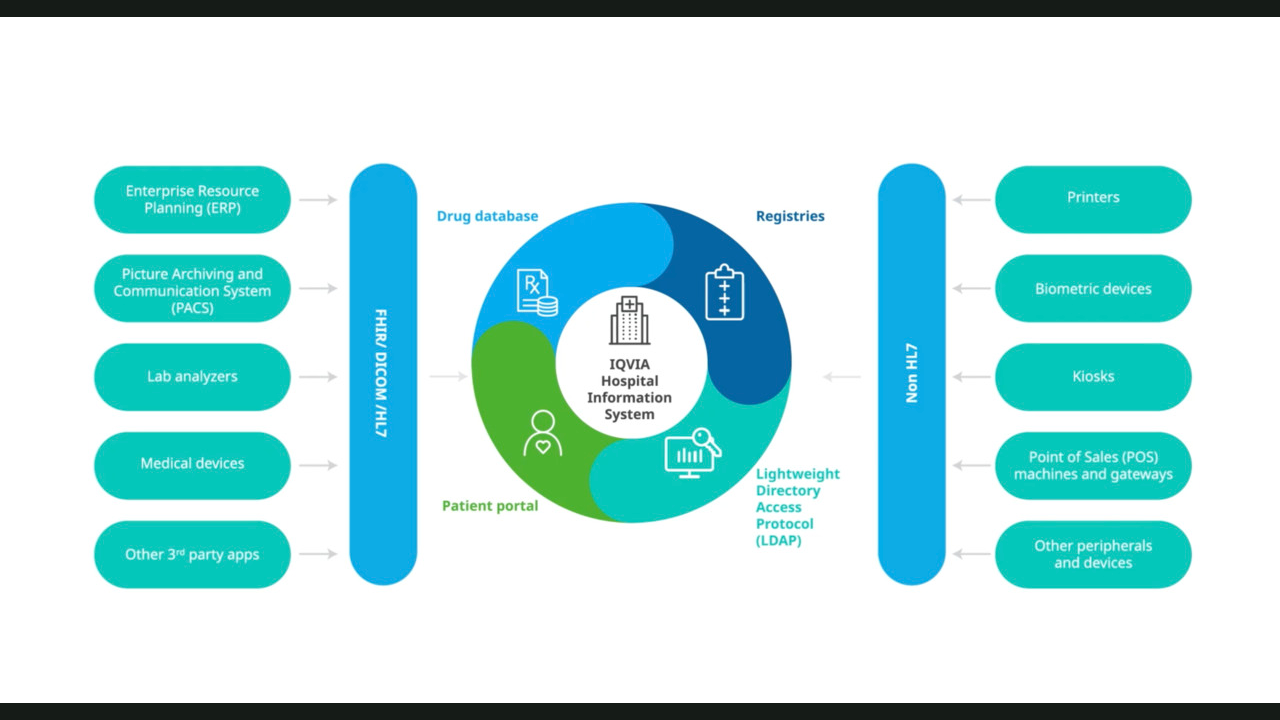 click on "Exit Fullscreen" at bounding box center (1260, 705) 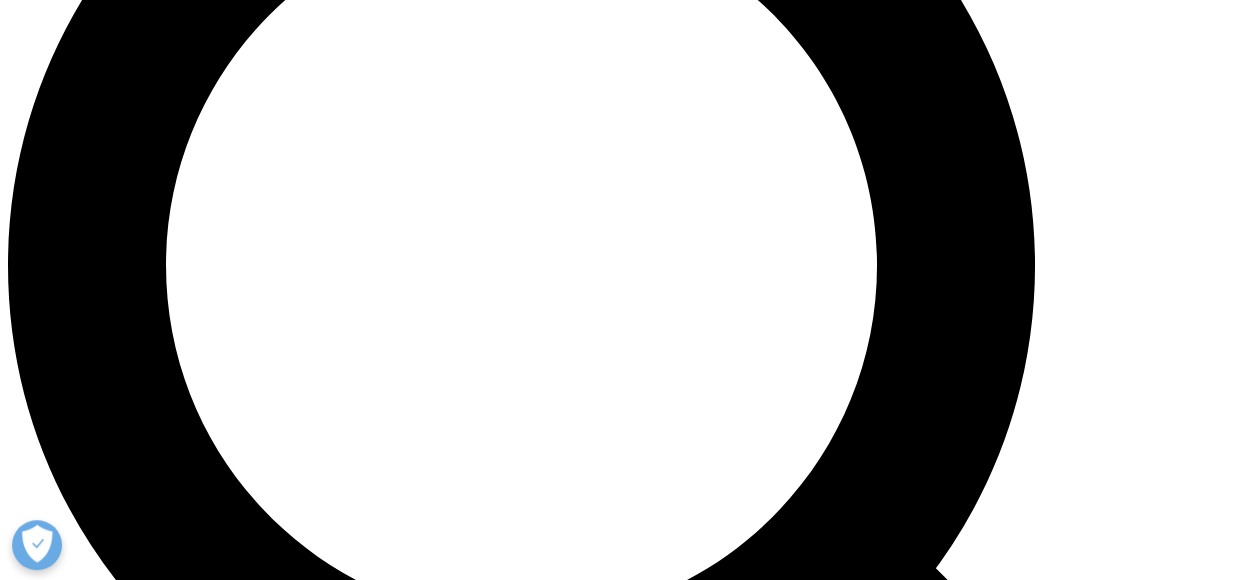 click at bounding box center (967, 28545) 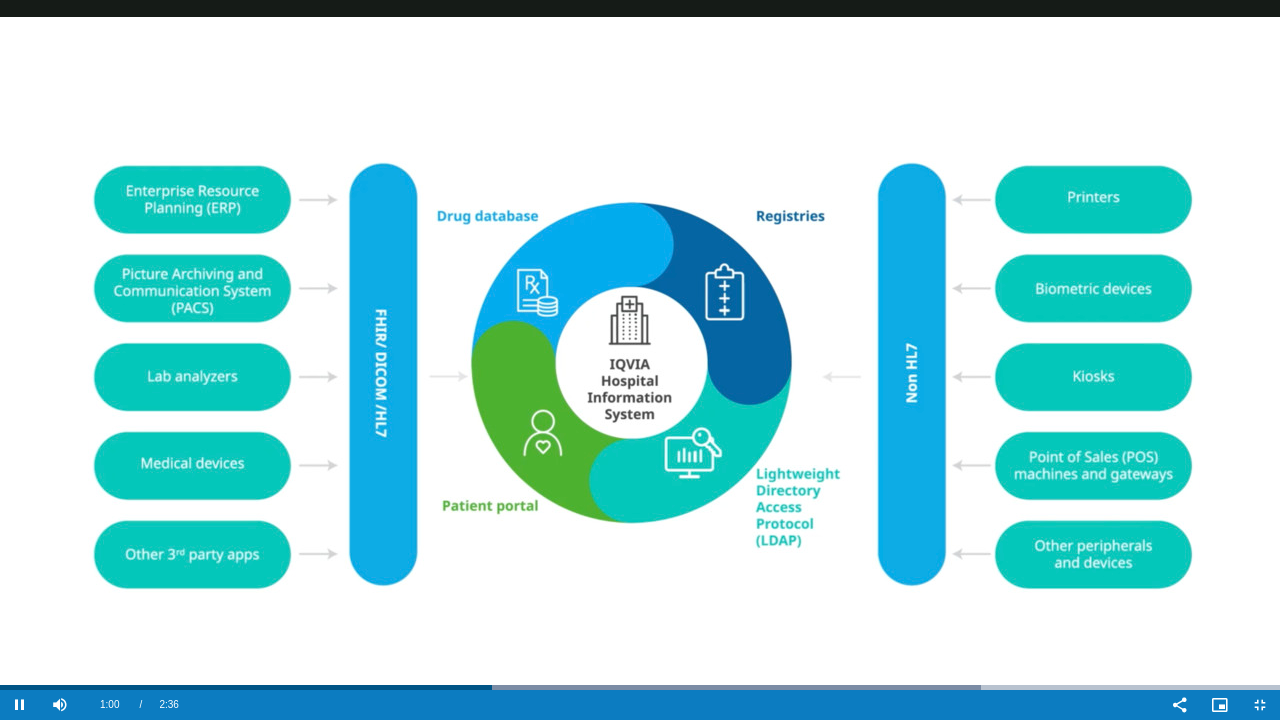 click at bounding box center [640, 360] 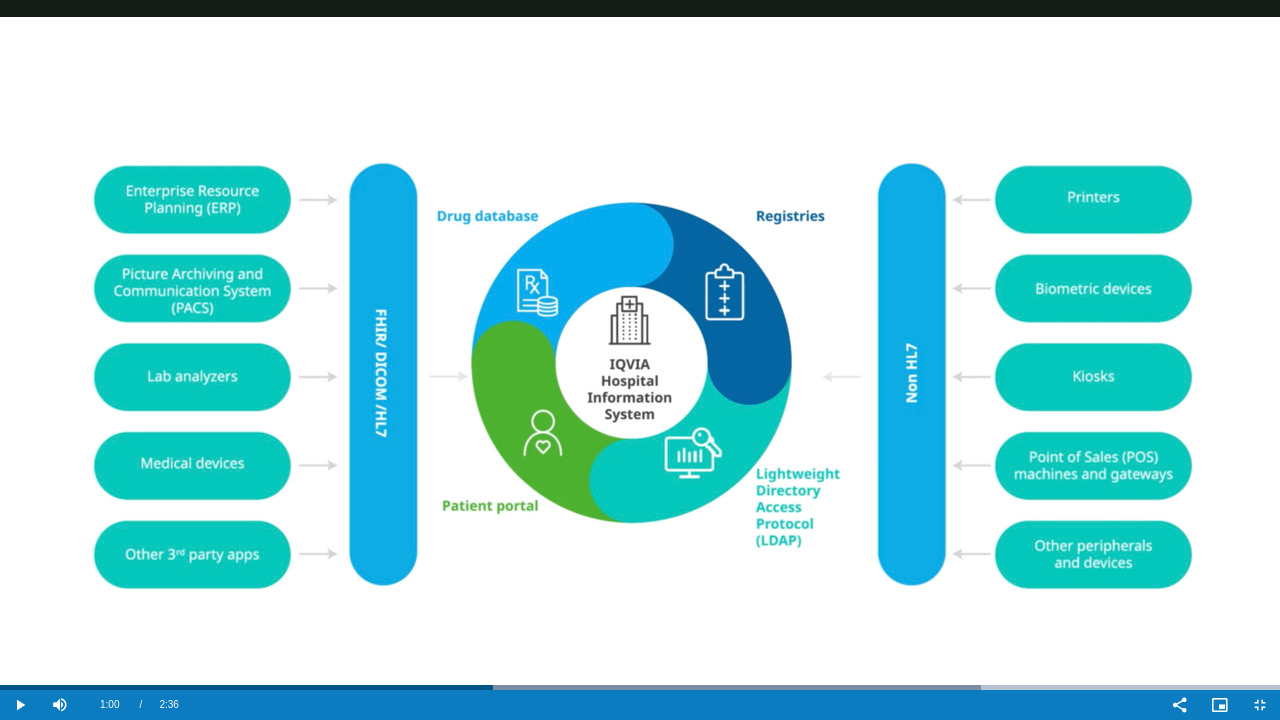 click at bounding box center [640, 360] 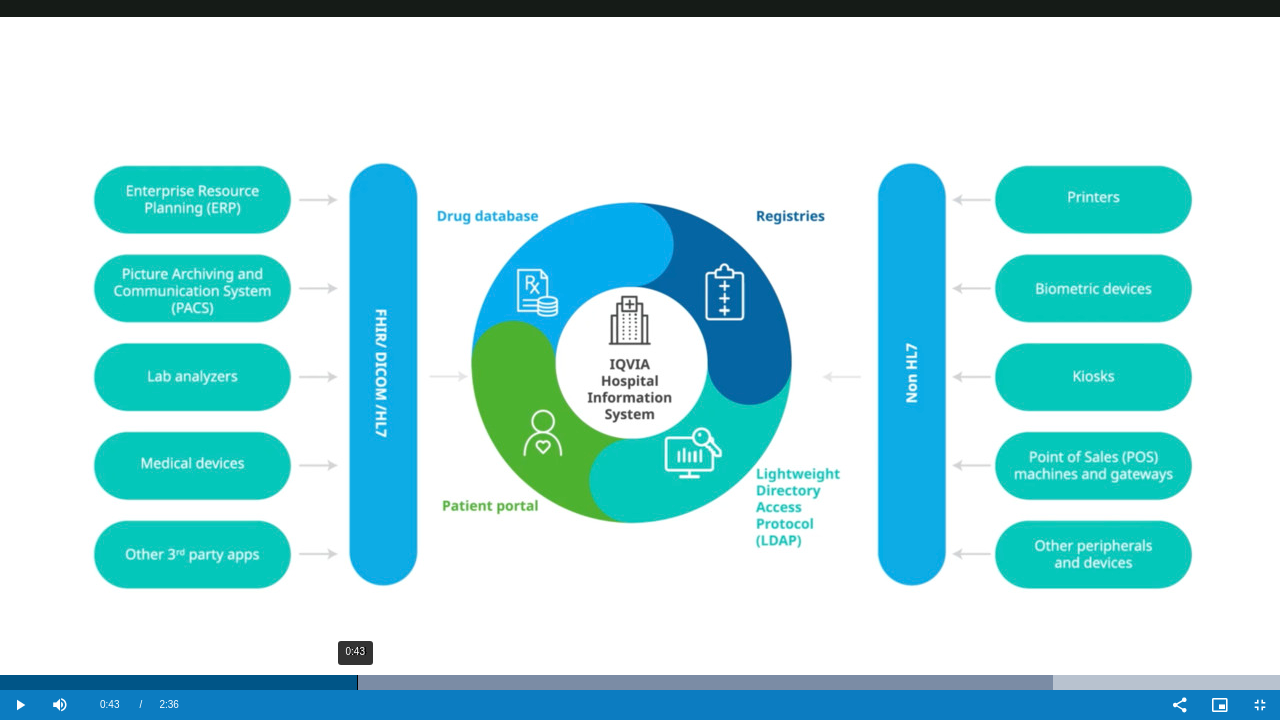 click on "0:43" at bounding box center (357, 682) 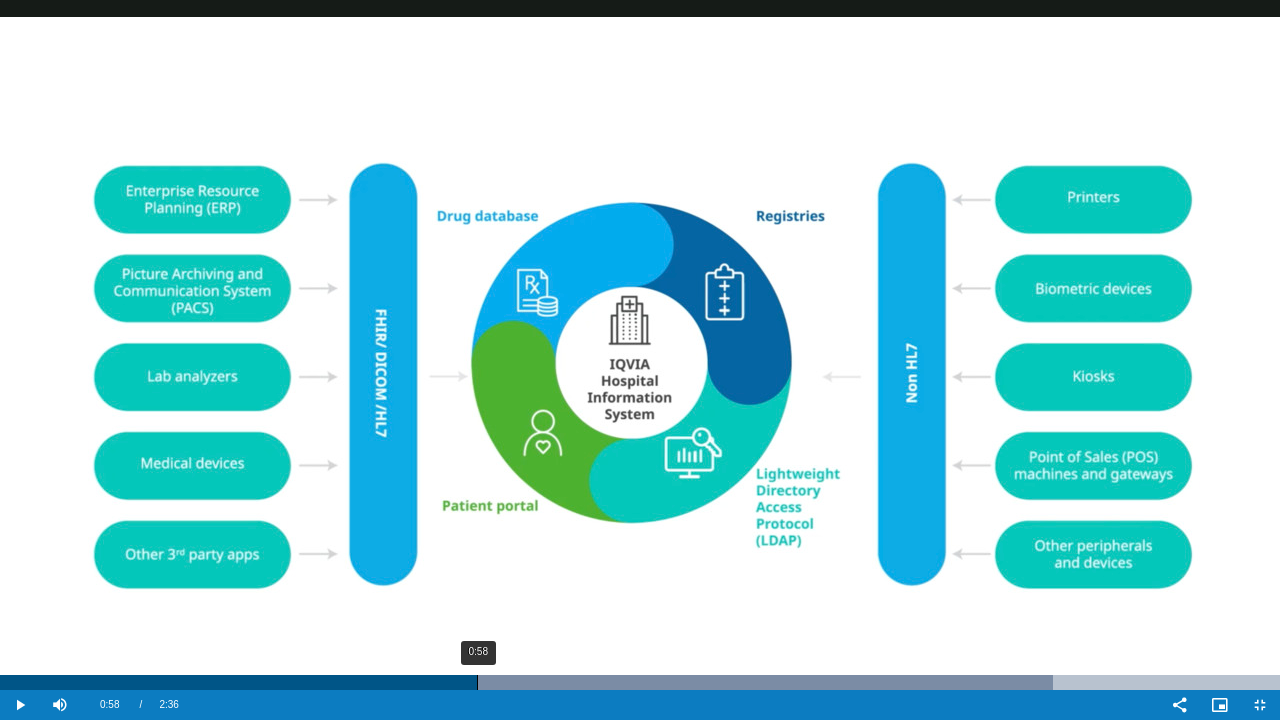 click on "0:58" at bounding box center [477, 682] 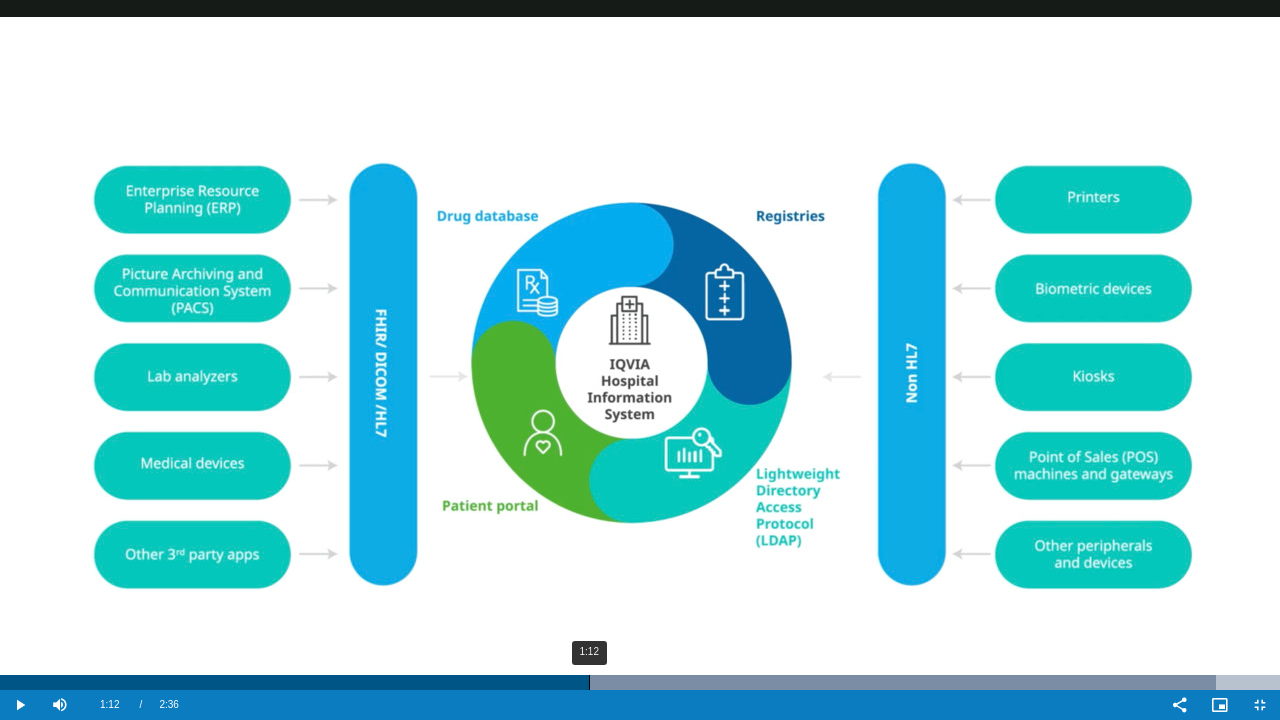 click on "1:12" at bounding box center [589, 682] 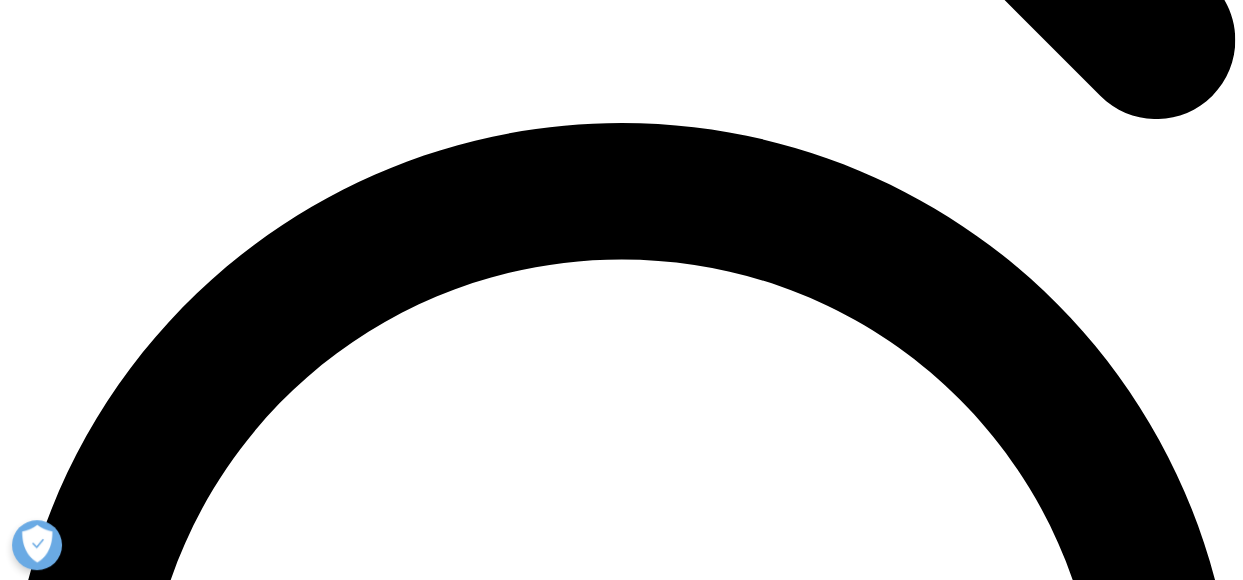 scroll, scrollTop: 2396, scrollLeft: 0, axis: vertical 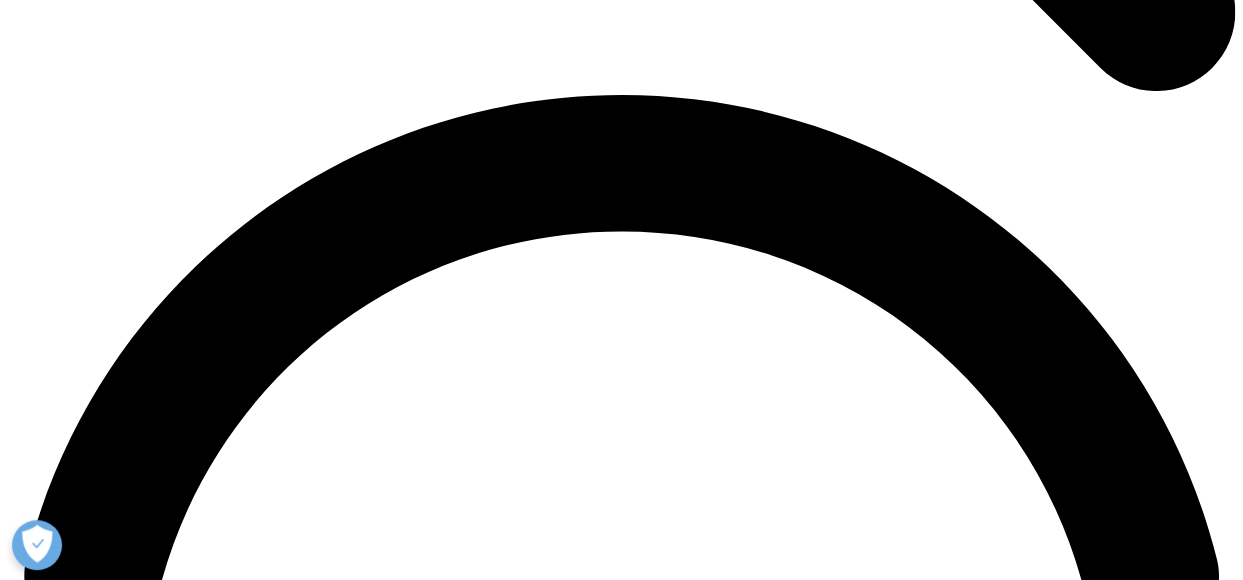click at bounding box center (56, 32608) 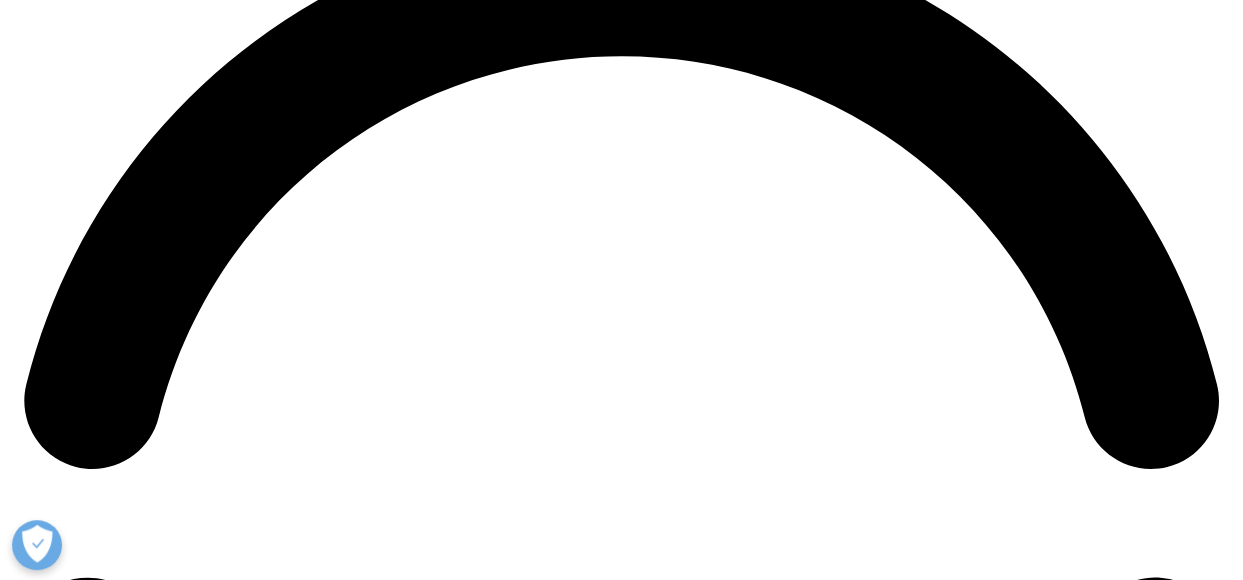 scroll, scrollTop: 2584, scrollLeft: 0, axis: vertical 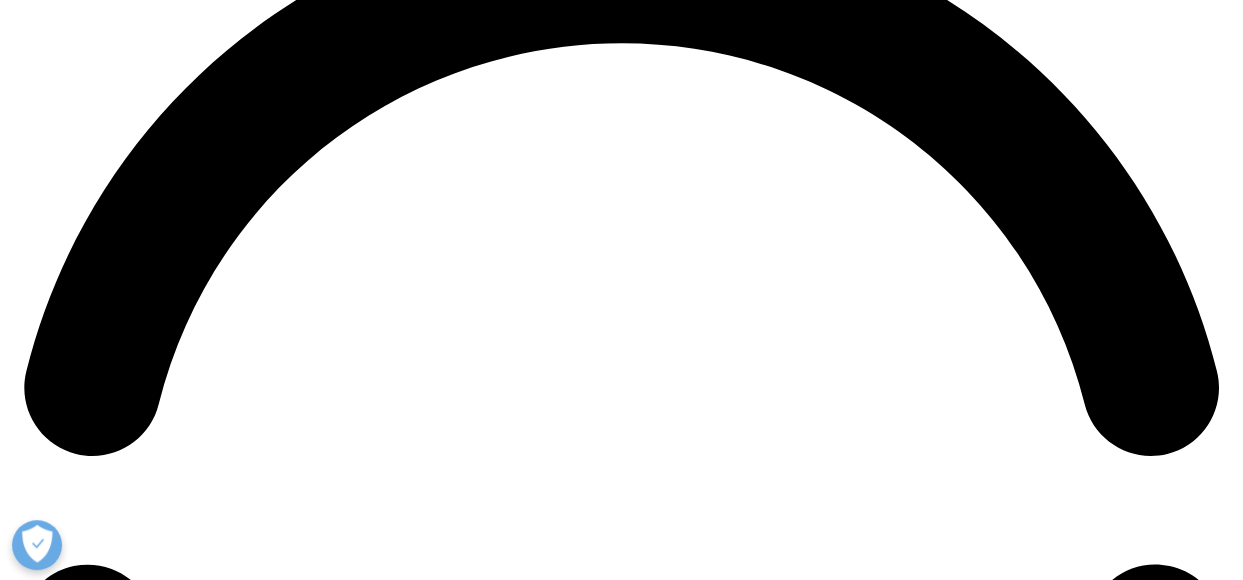 click at bounding box center [52, 35237] 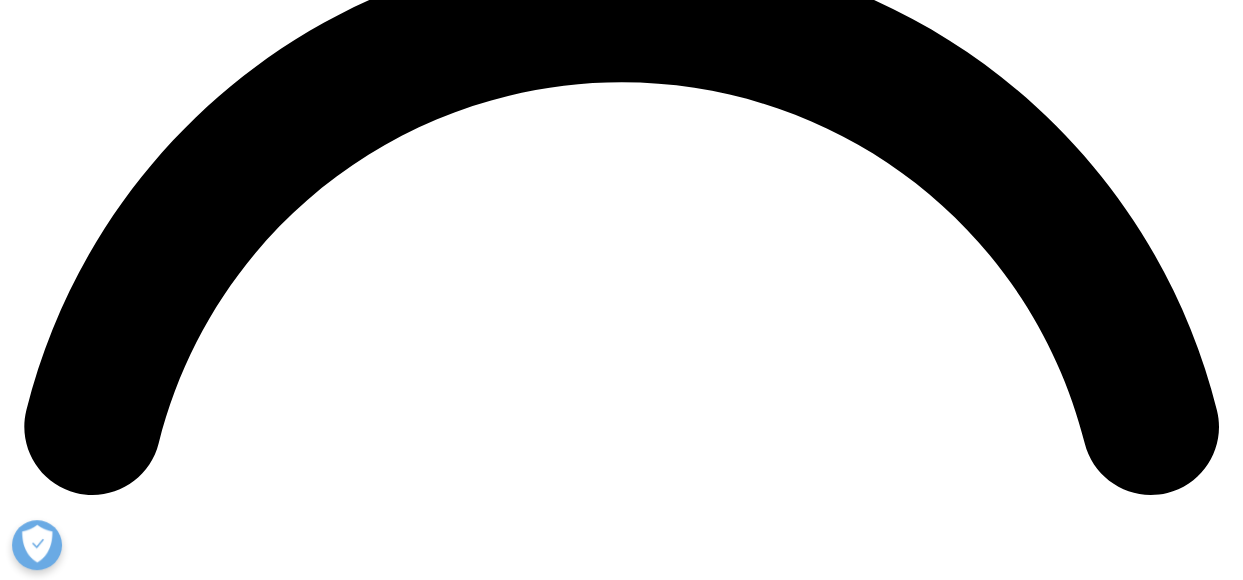 scroll, scrollTop: 2544, scrollLeft: 0, axis: vertical 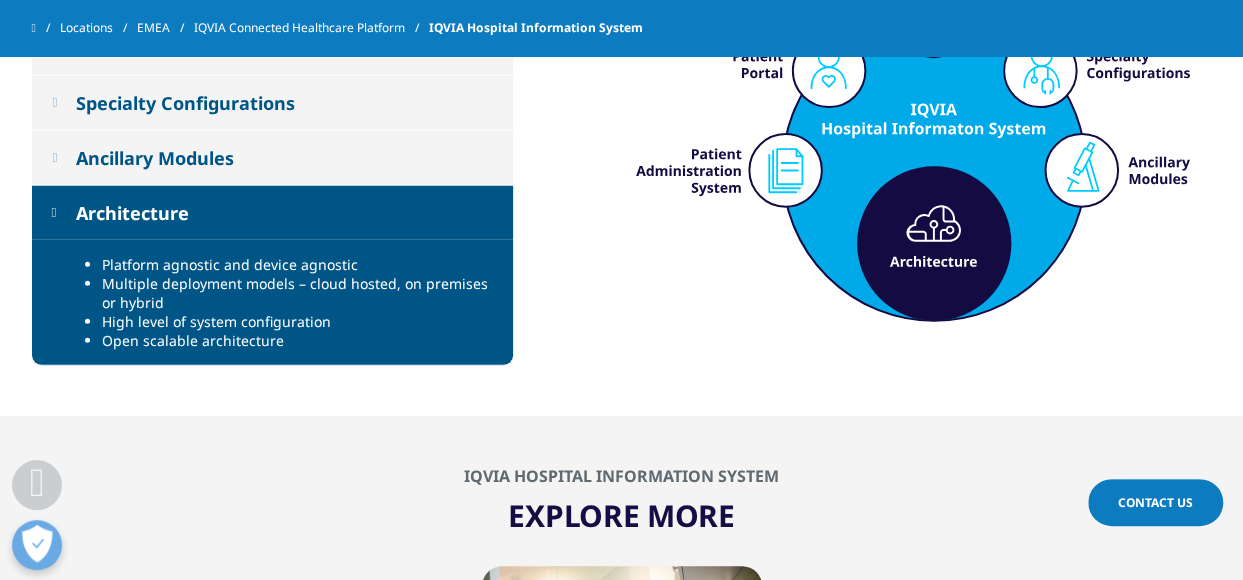 click at bounding box center (54, 102) 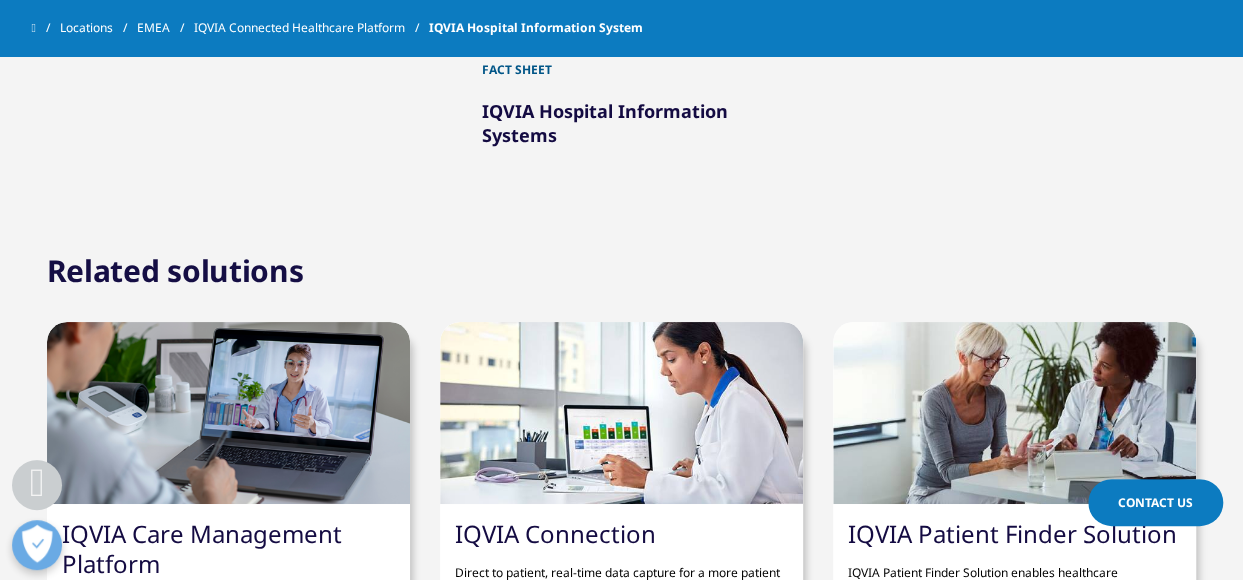 scroll, scrollTop: 3276, scrollLeft: 0, axis: vertical 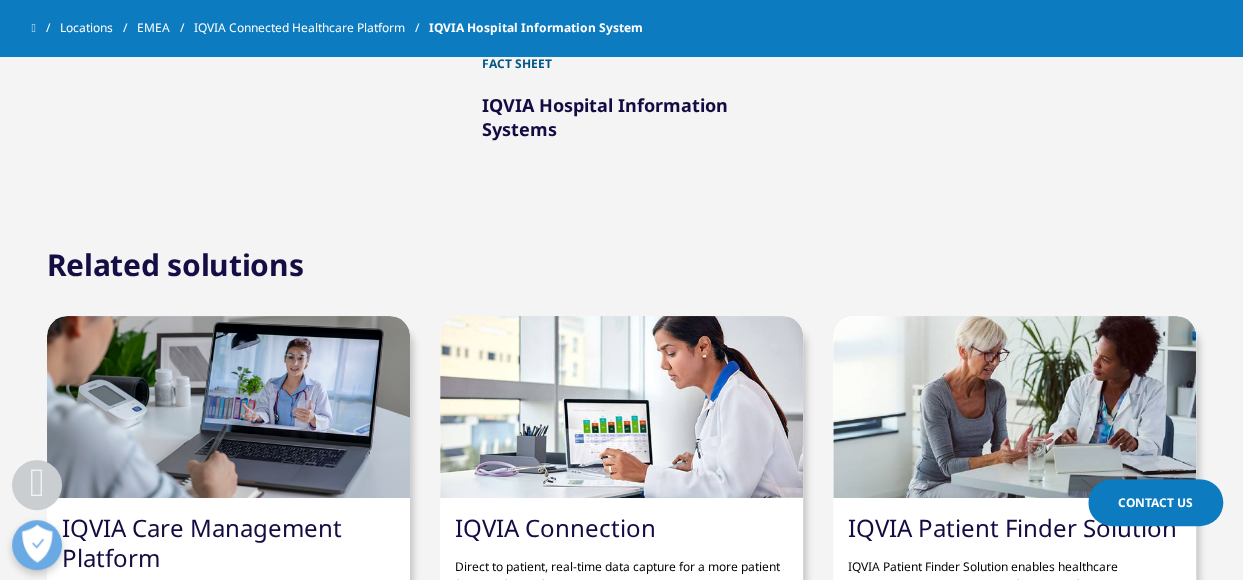 type 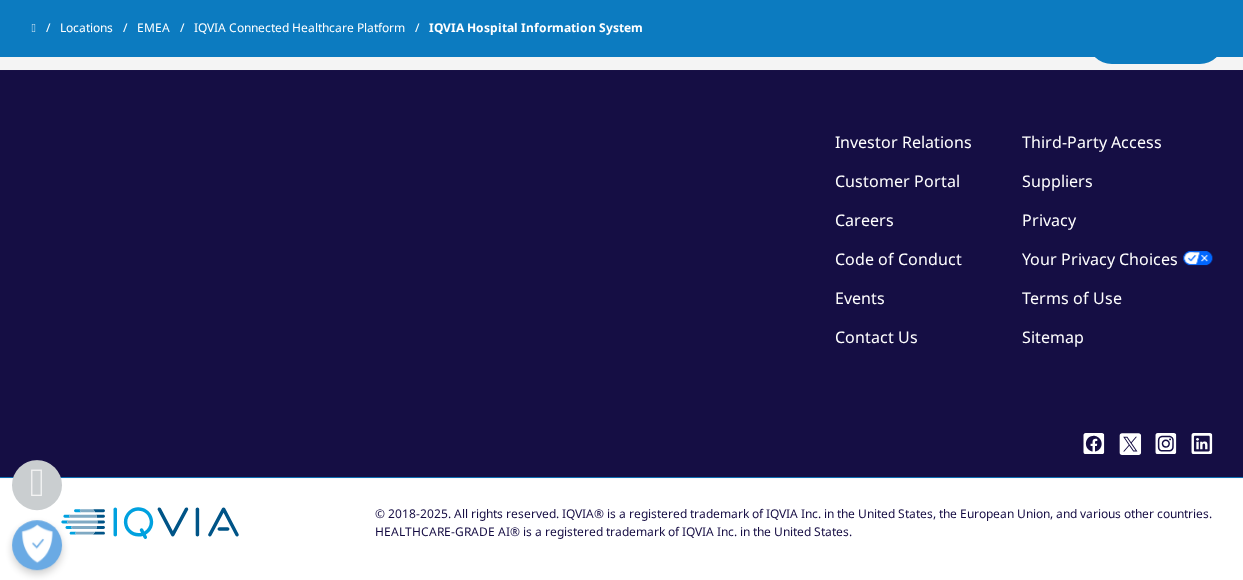 scroll, scrollTop: 3920, scrollLeft: 0, axis: vertical 